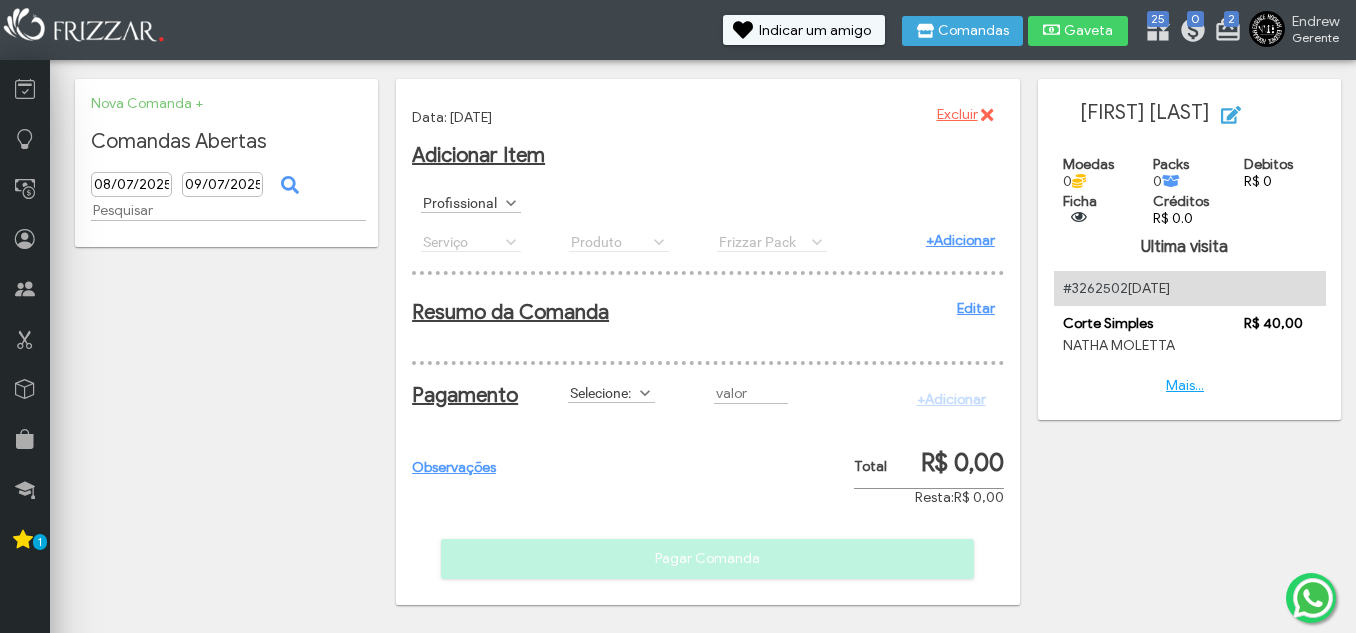 drag, startPoint x: 0, startPoint y: 0, endPoint x: 498, endPoint y: 202, distance: 537.40857 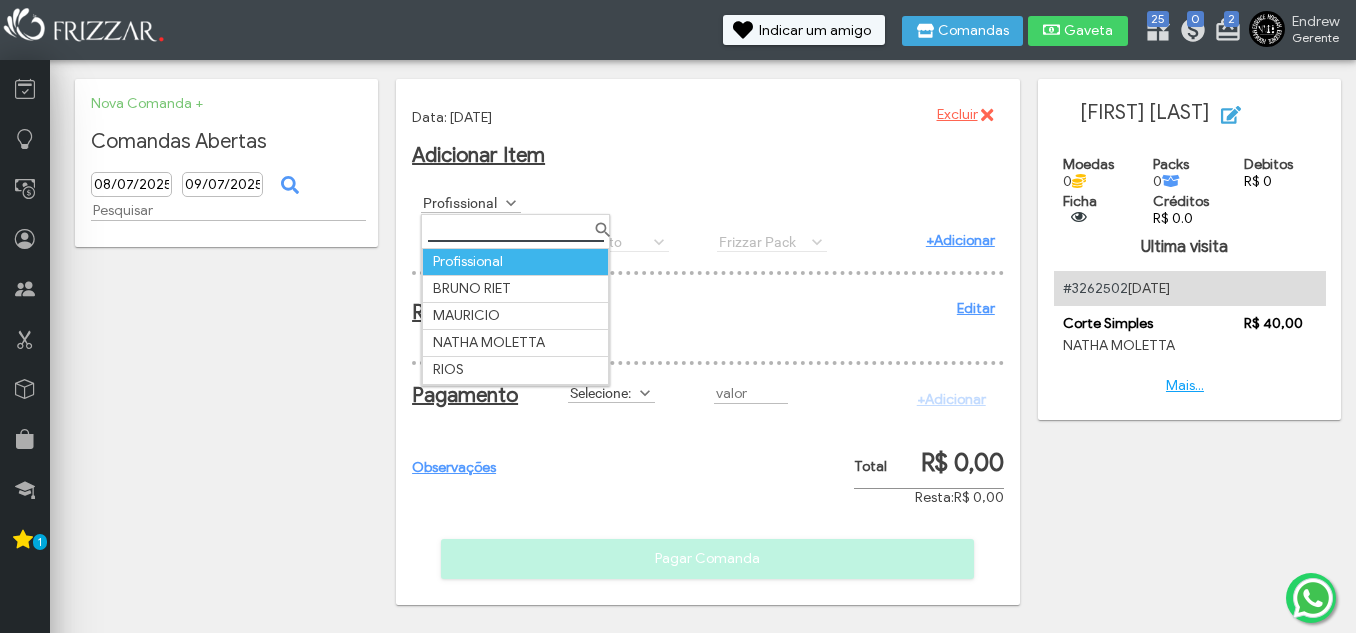 scroll, scrollTop: 0, scrollLeft: 0, axis: both 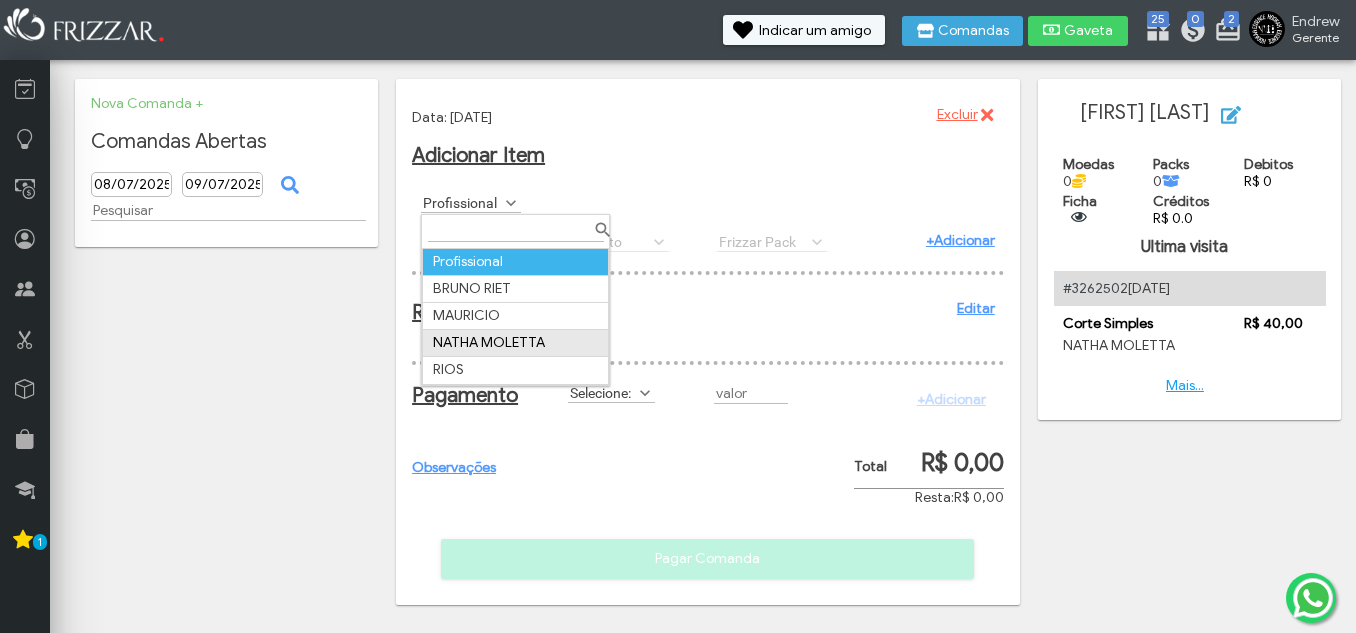 click on "NATHA MOLETTA" at bounding box center [516, 343] 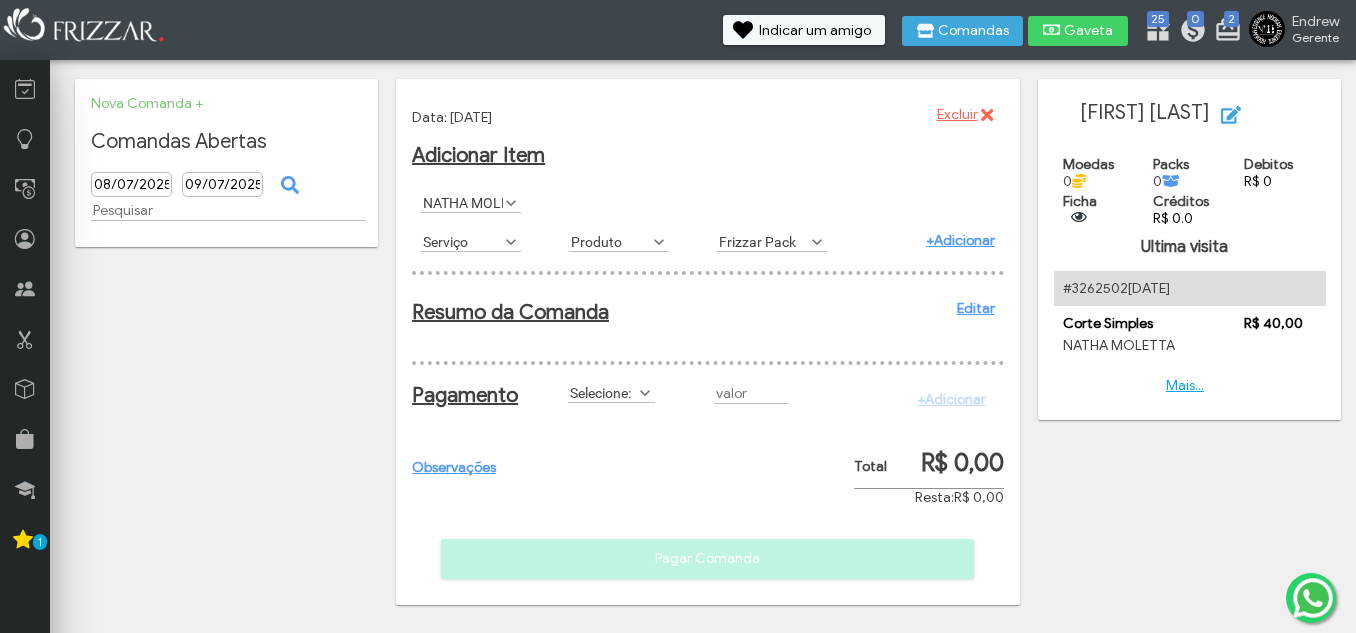 scroll, scrollTop: 11, scrollLeft: 89, axis: both 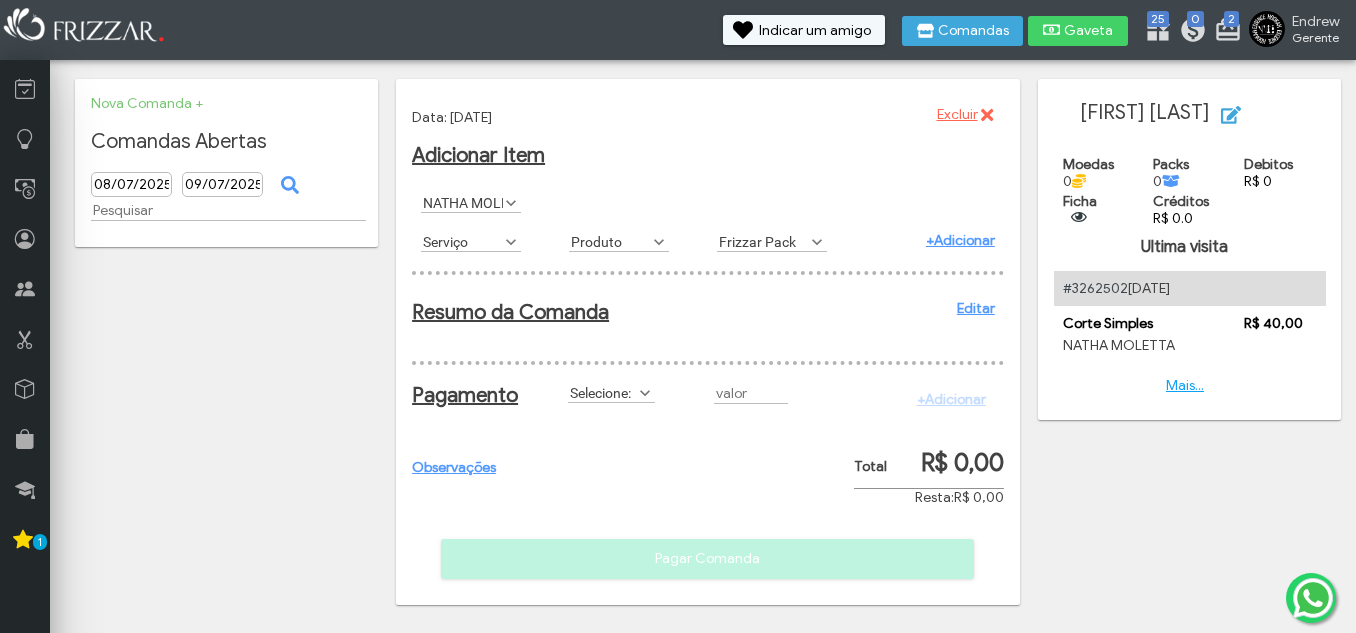 click on "Serviço" at bounding box center [462, 241] 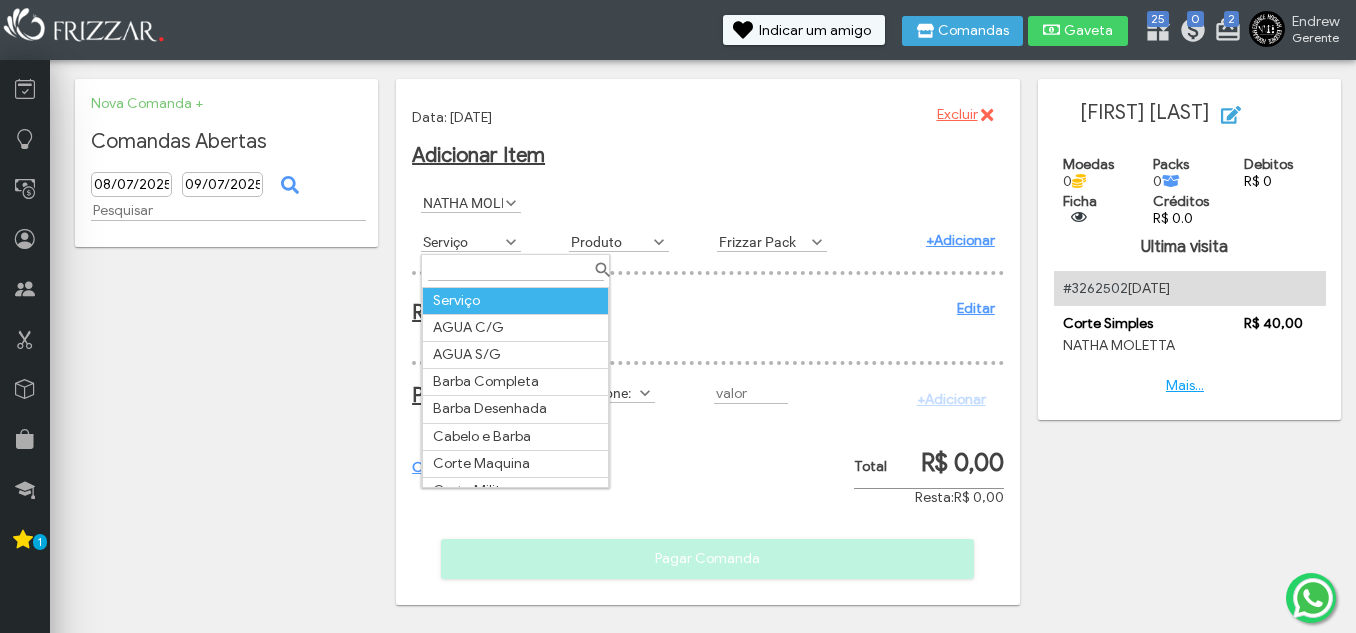 scroll, scrollTop: 11, scrollLeft: 89, axis: both 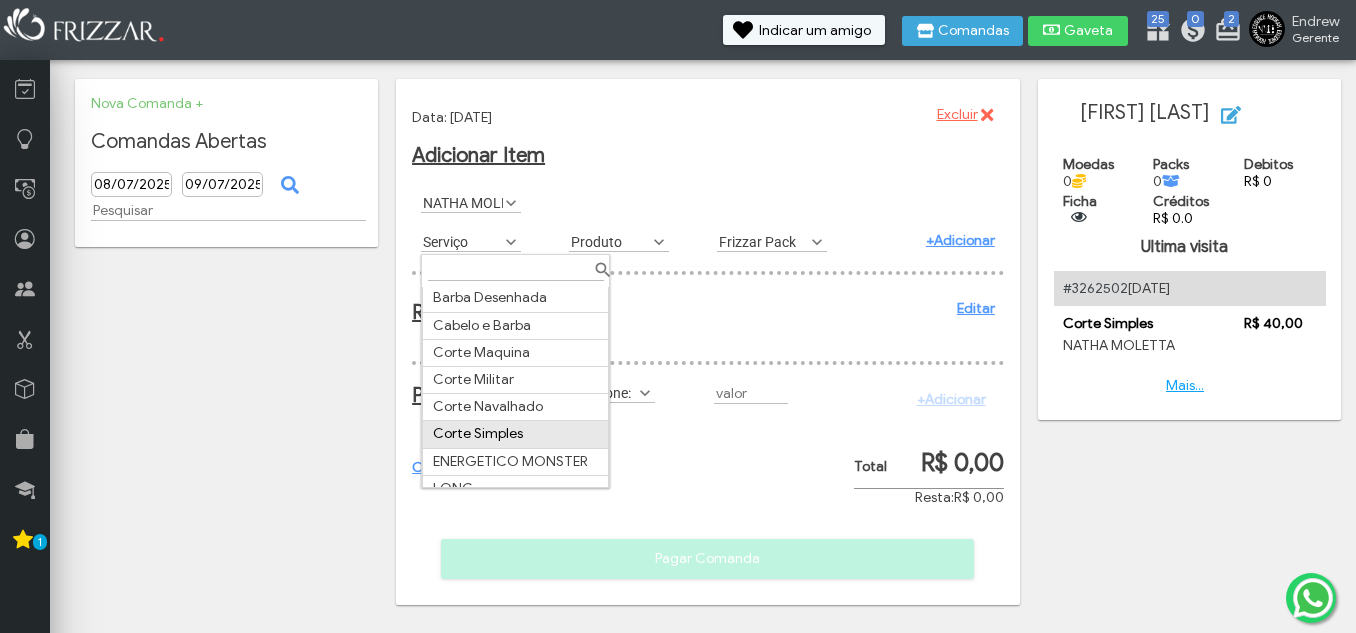 click on "Corte Simples" at bounding box center (516, 434) 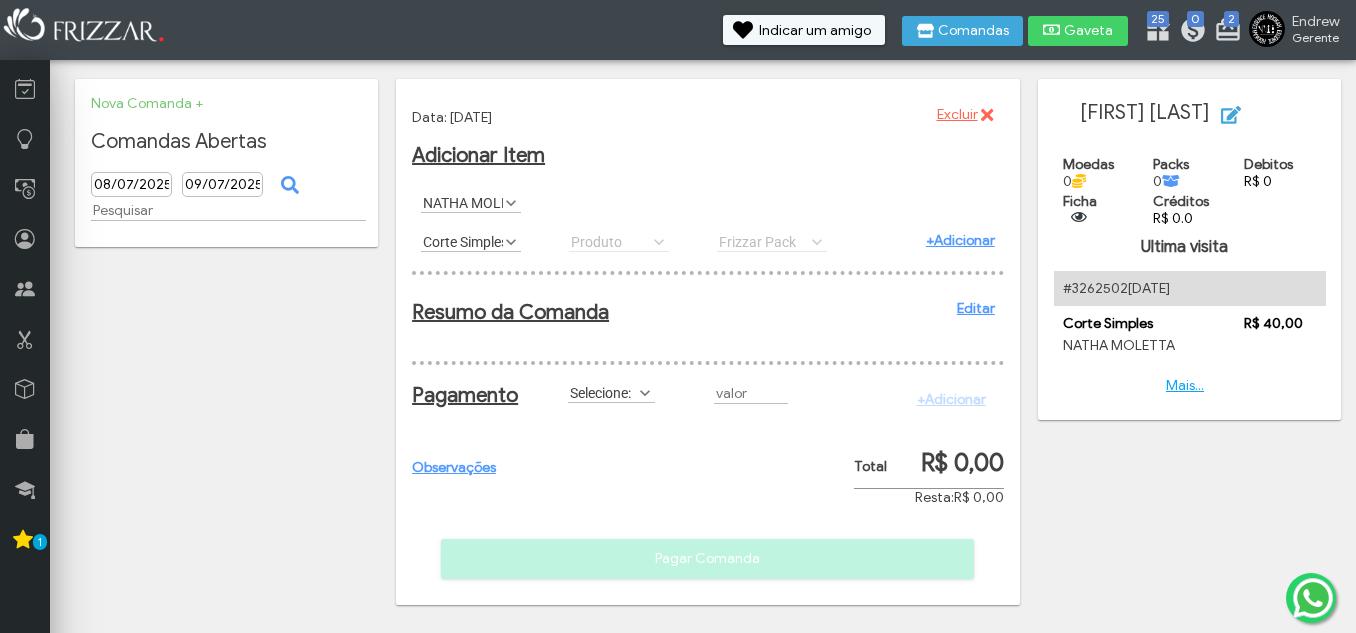 click on "+Adicionar" at bounding box center [960, 240] 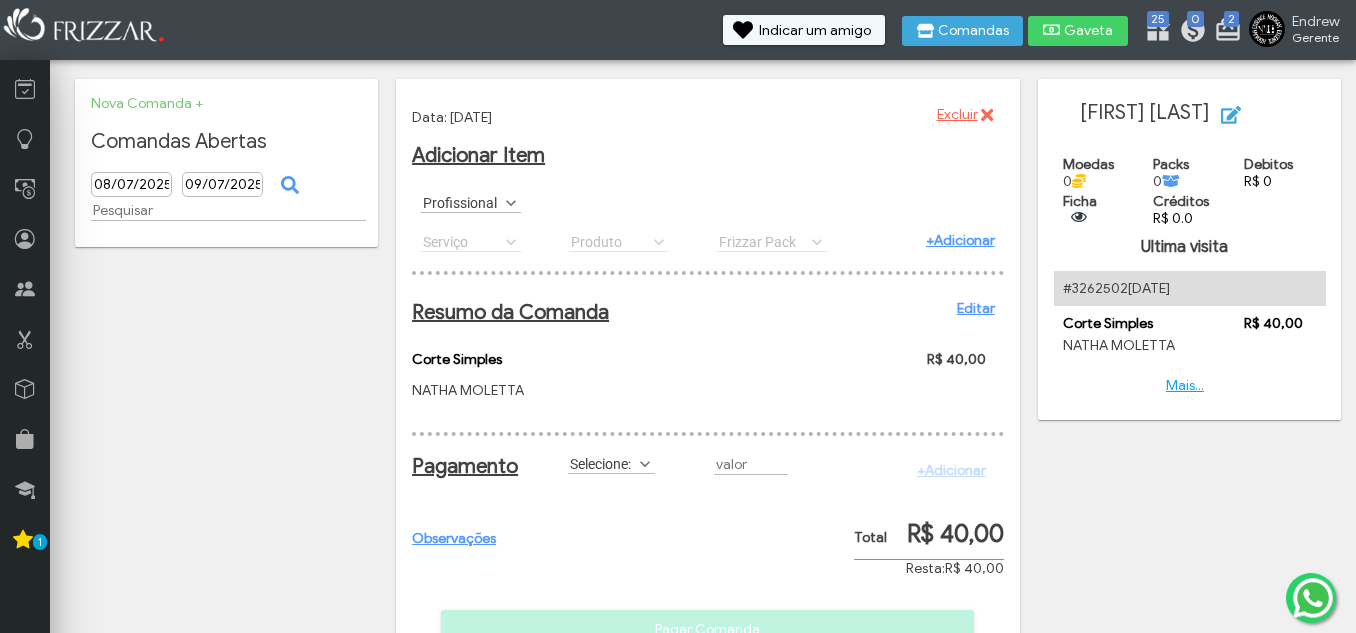 click at bounding box center [645, 464] 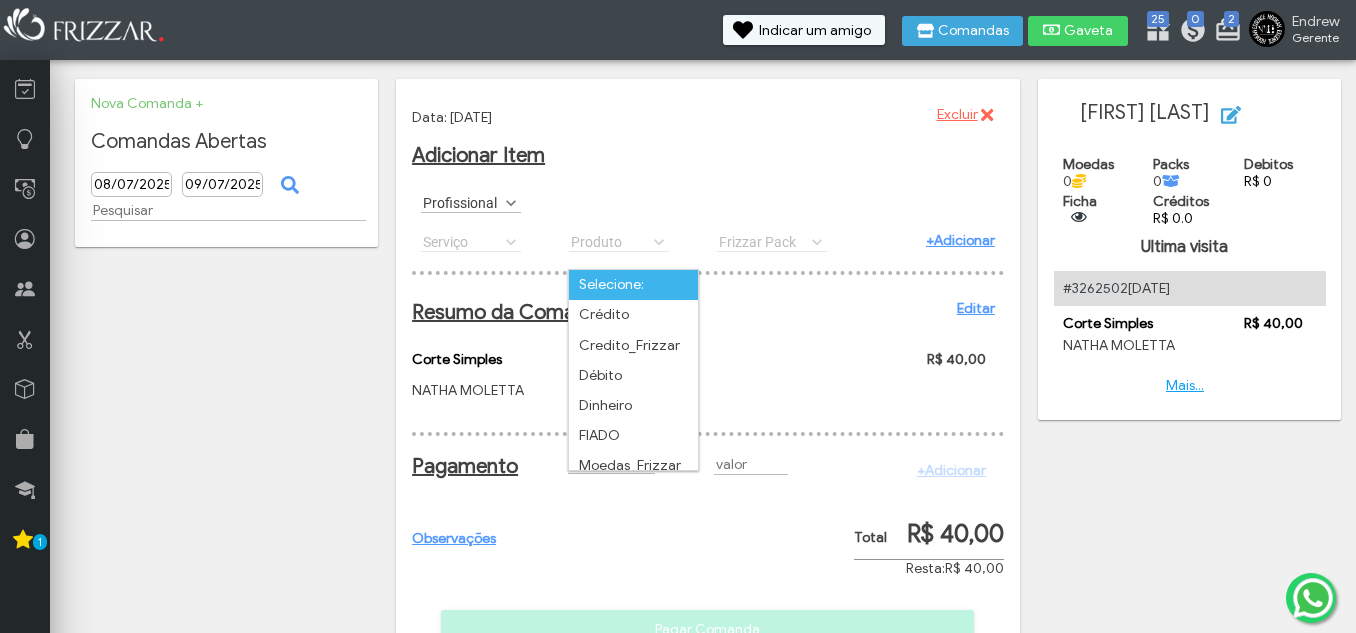scroll, scrollTop: 72, scrollLeft: 0, axis: vertical 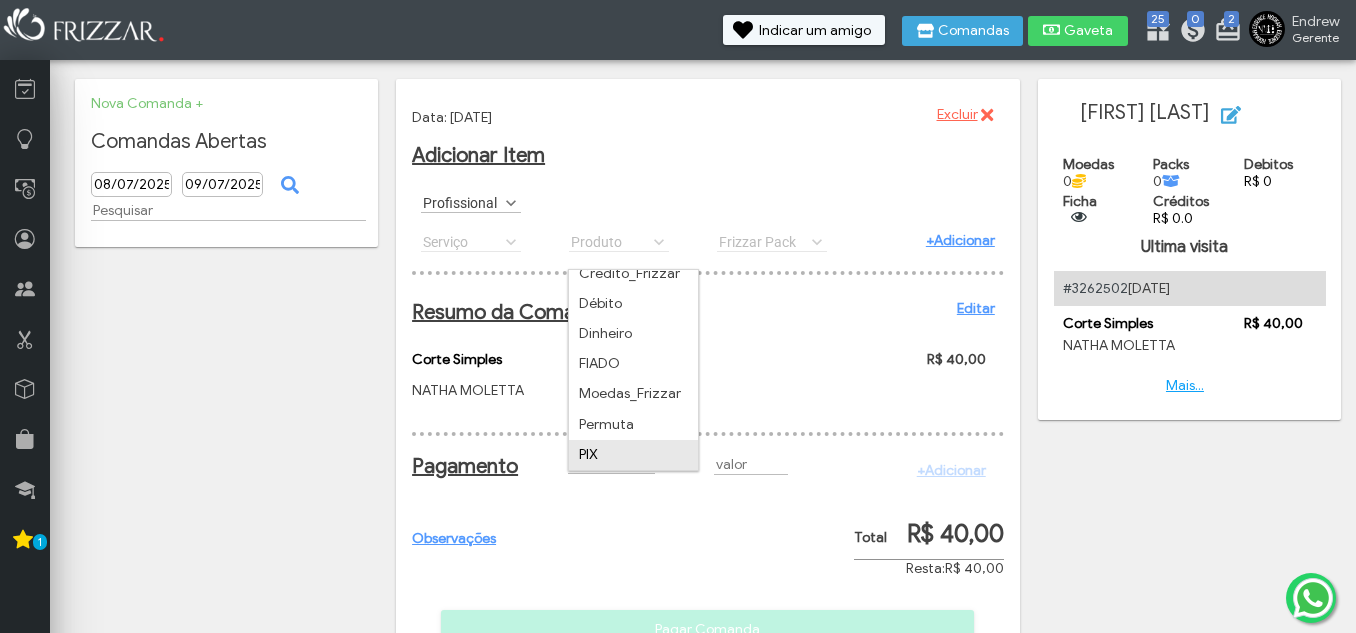 click on "PIX" at bounding box center [633, 455] 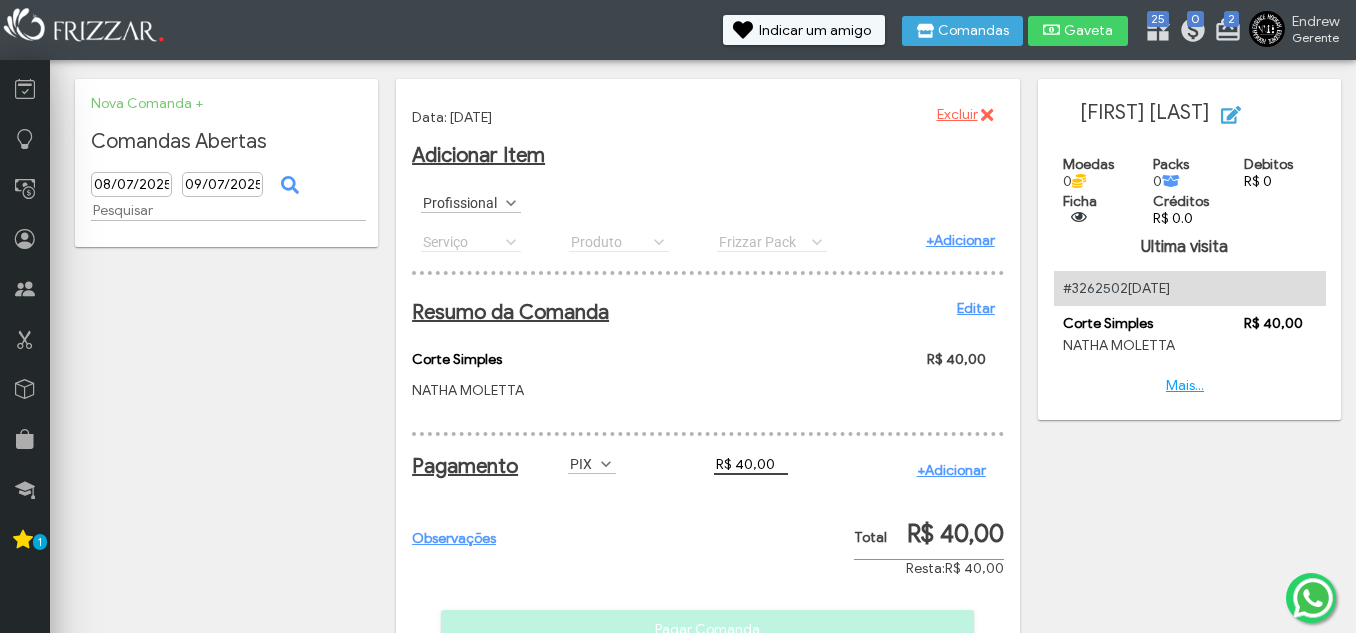 click on "Pagamento
Selecione: Crédito Credito_Frizzar Débito Dinheiro FIADO Moedas_Frizzar Permuta PIX PIX
R$ 40,00
+Adicionar" at bounding box center (708, 473) 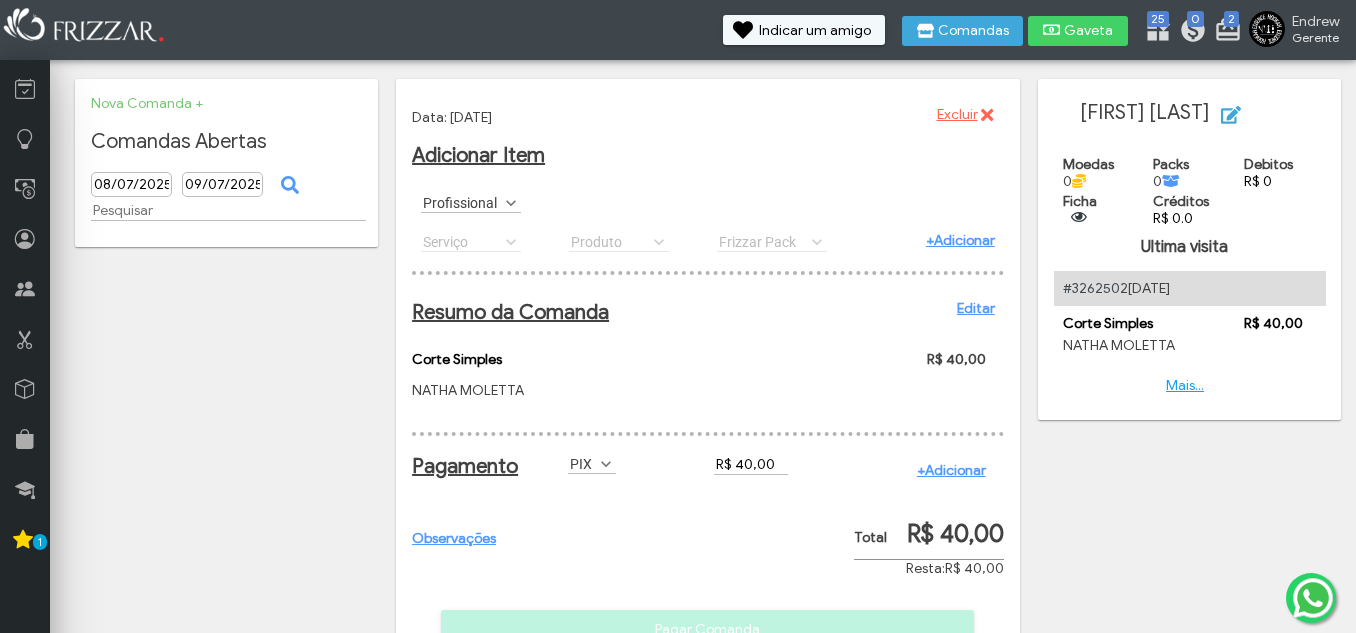 click on "+Adicionar" at bounding box center (951, 470) 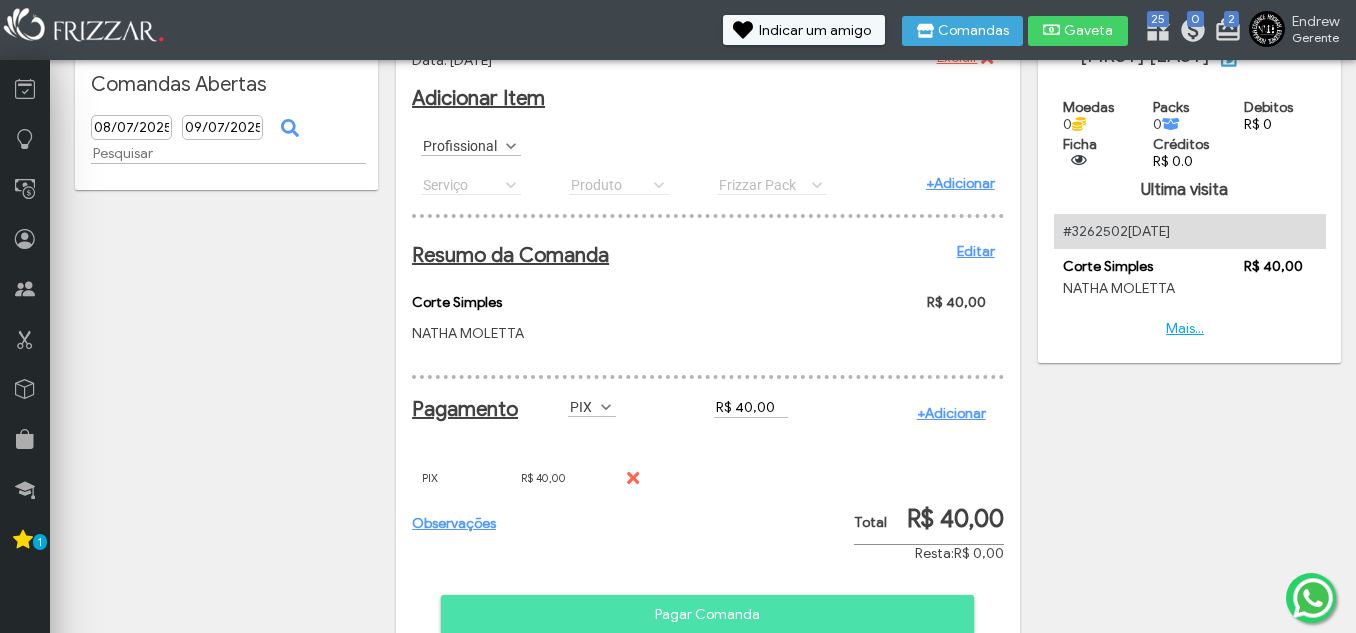 scroll, scrollTop: 100, scrollLeft: 0, axis: vertical 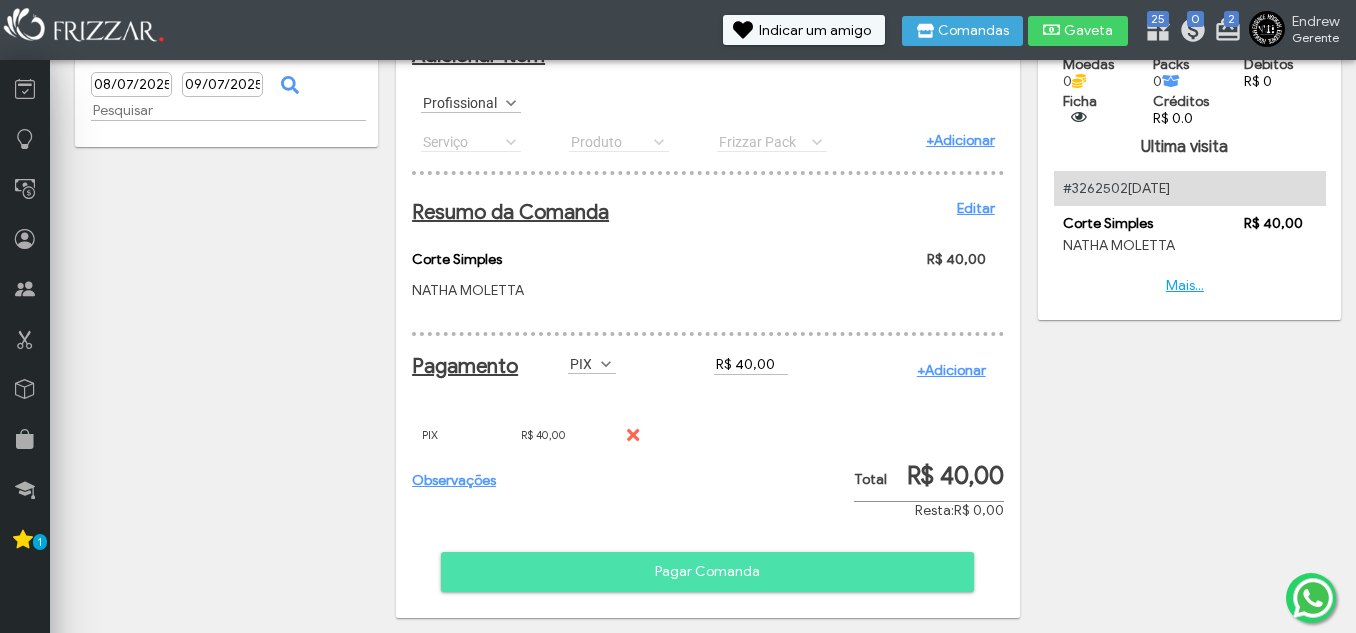 click on "Pagar Comanda" at bounding box center (707, 572) 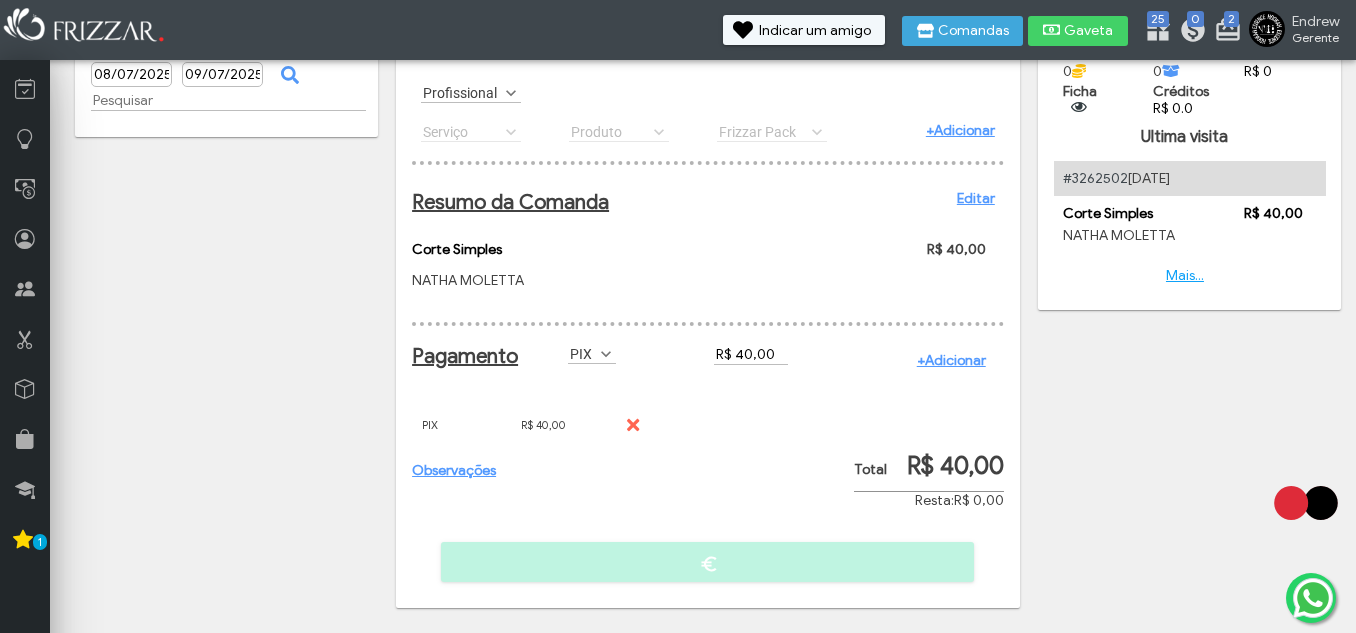 scroll, scrollTop: 127, scrollLeft: 0, axis: vertical 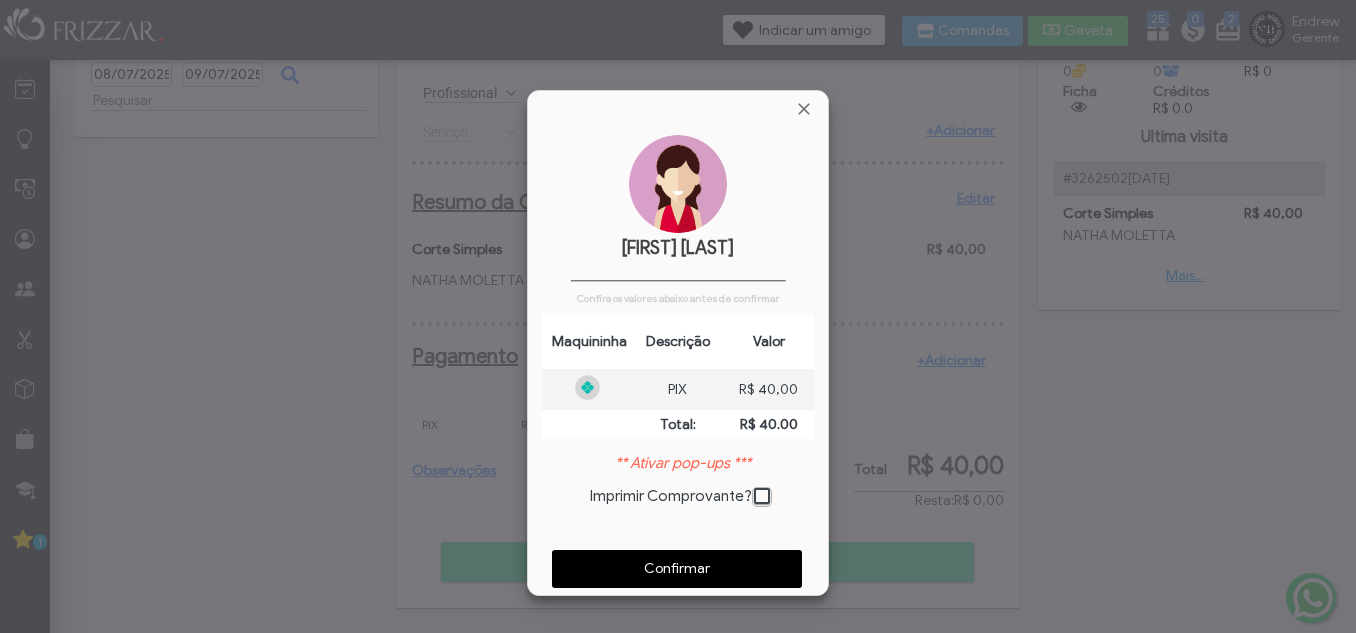 click on "Confirmar" at bounding box center [677, 569] 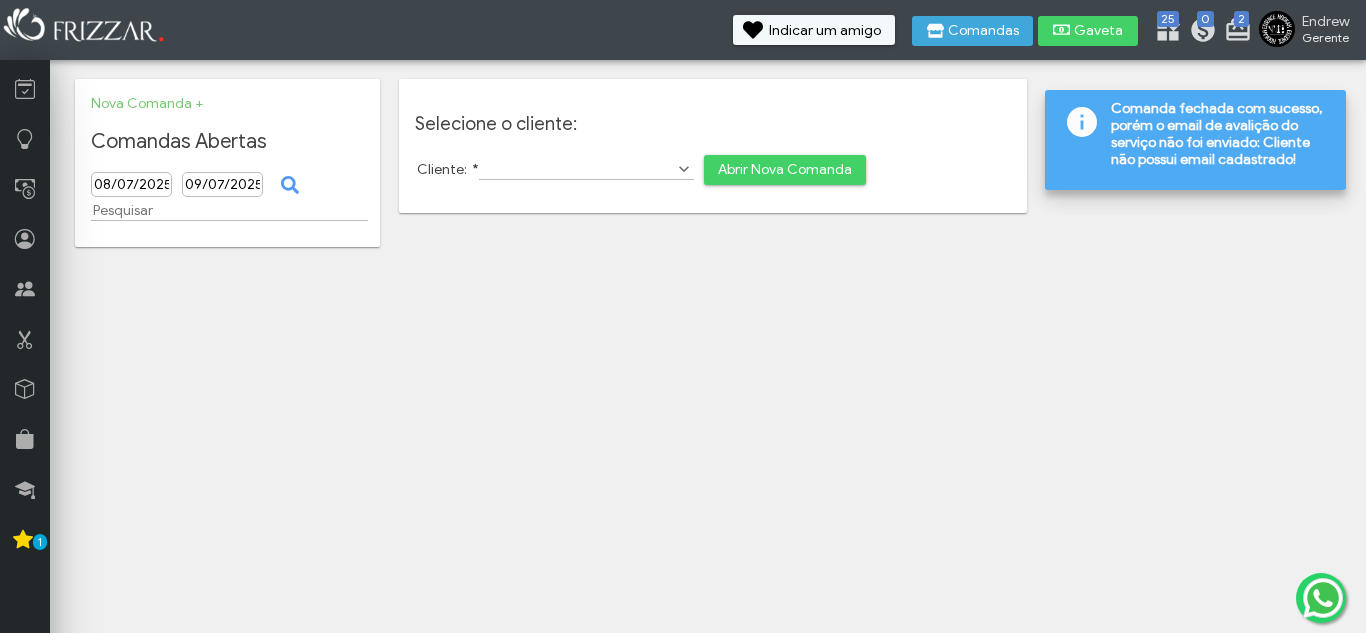 scroll, scrollTop: 0, scrollLeft: 0, axis: both 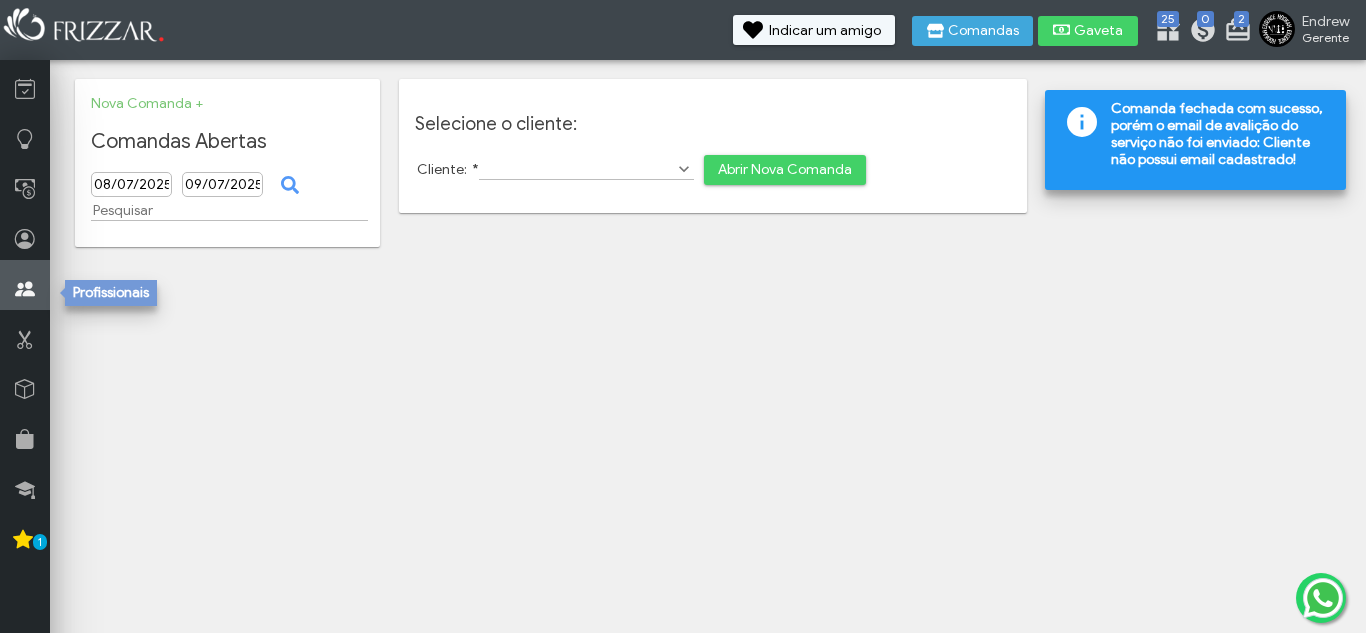 click at bounding box center (25, 289) 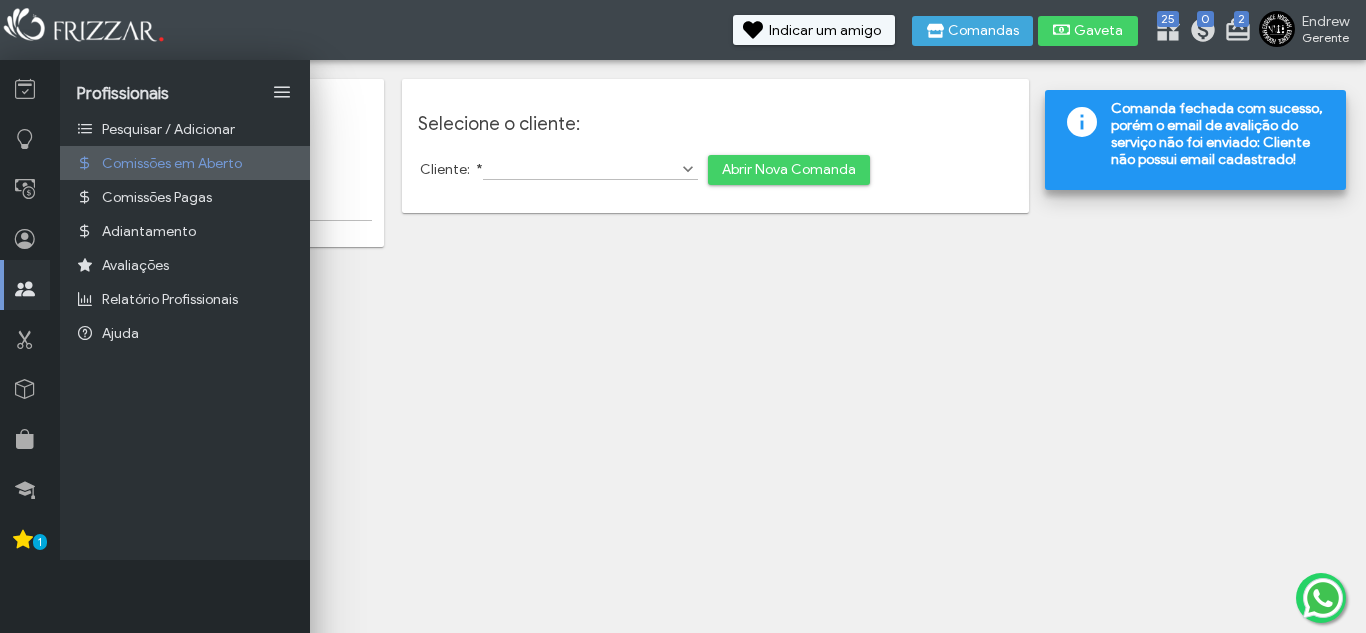 click on "Comissões em Aberto" at bounding box center [185, 163] 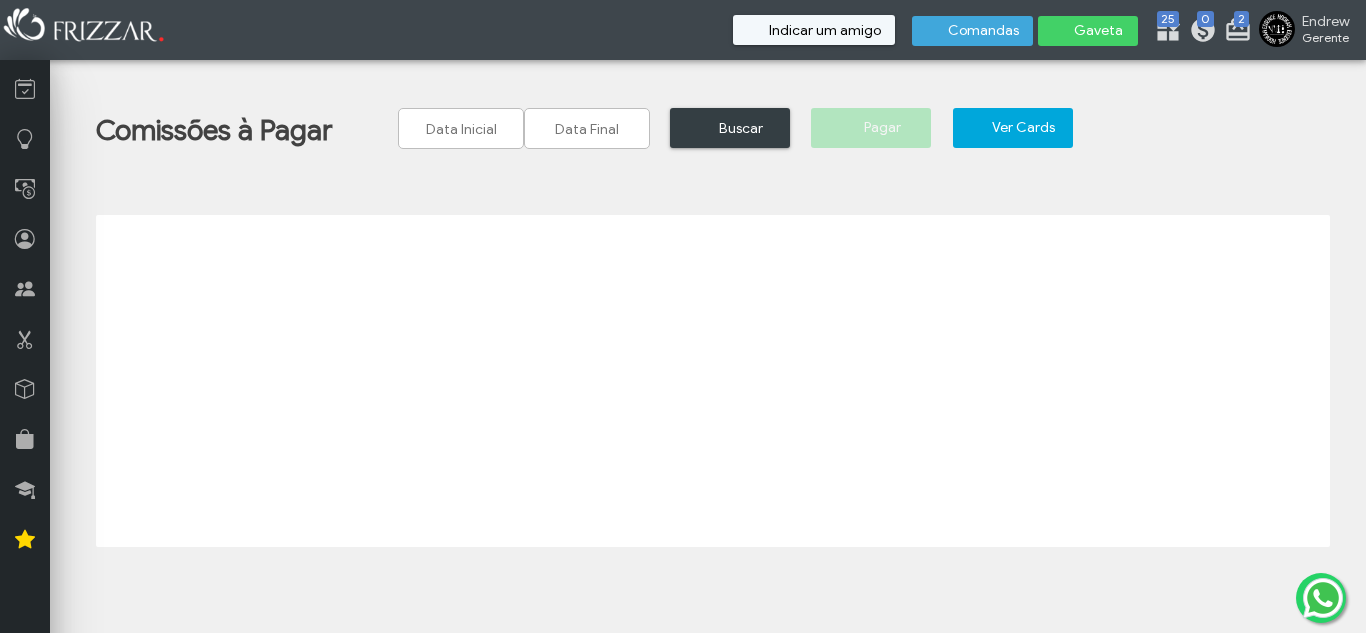 scroll, scrollTop: 0, scrollLeft: 0, axis: both 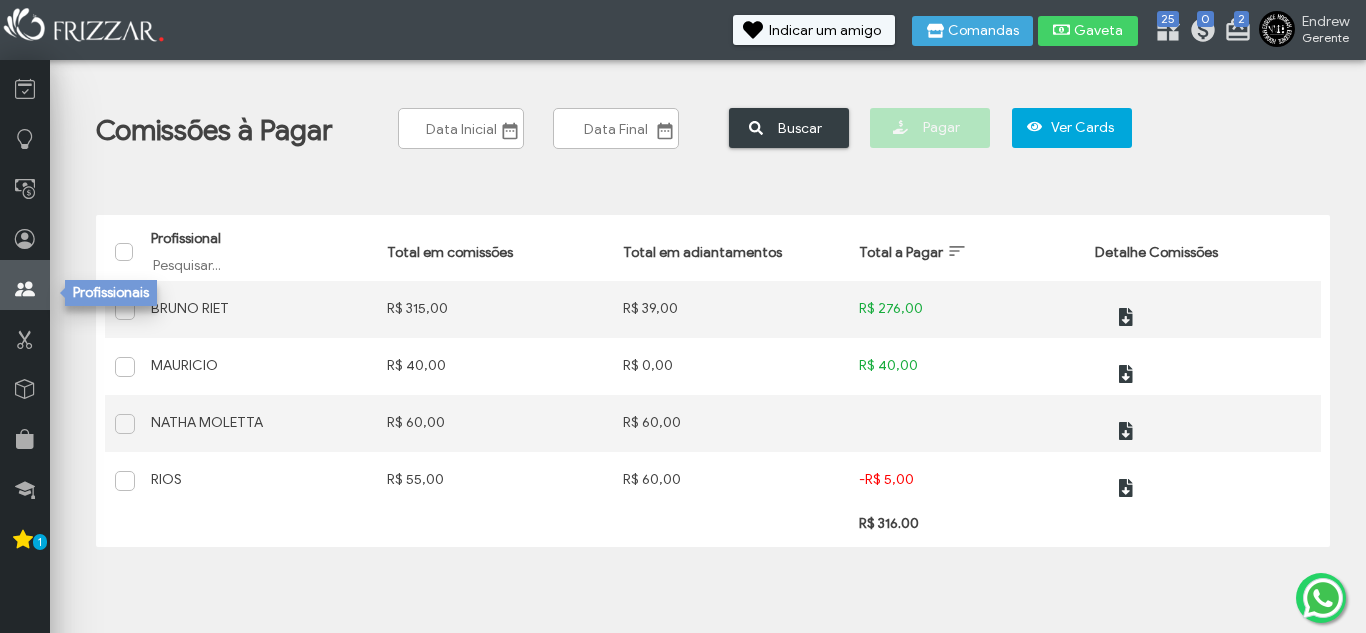 click at bounding box center [25, 289] 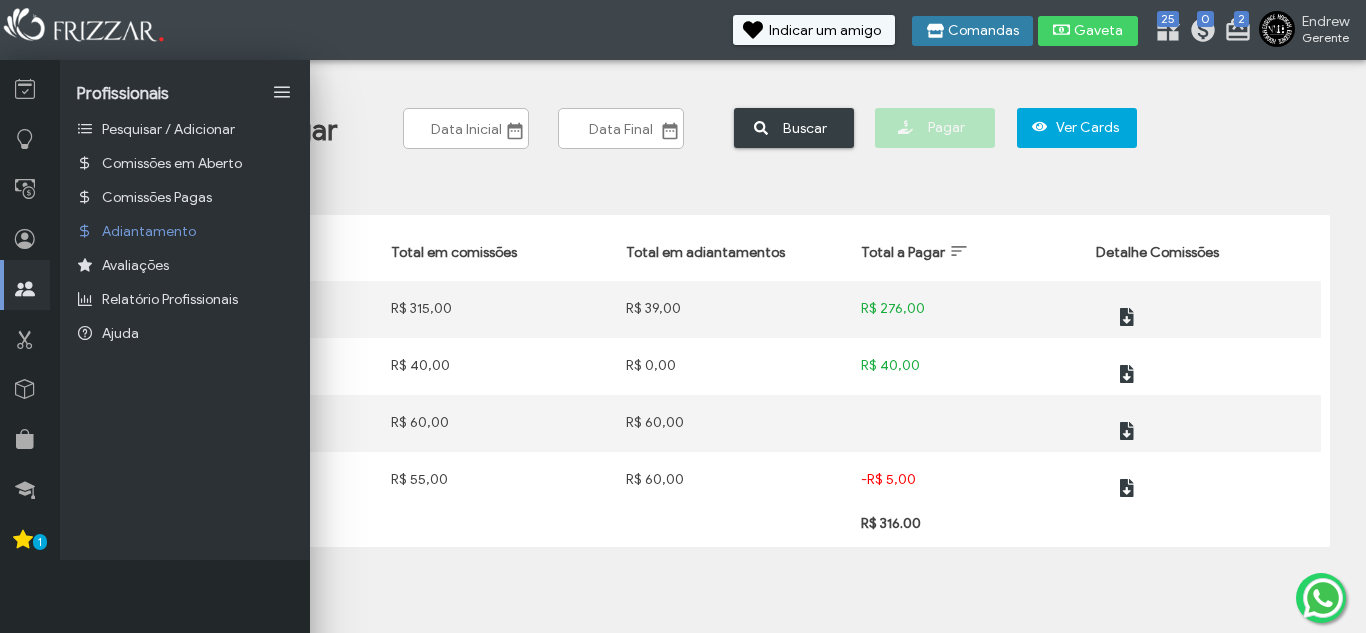 click on "Comandas" at bounding box center (983, 31) 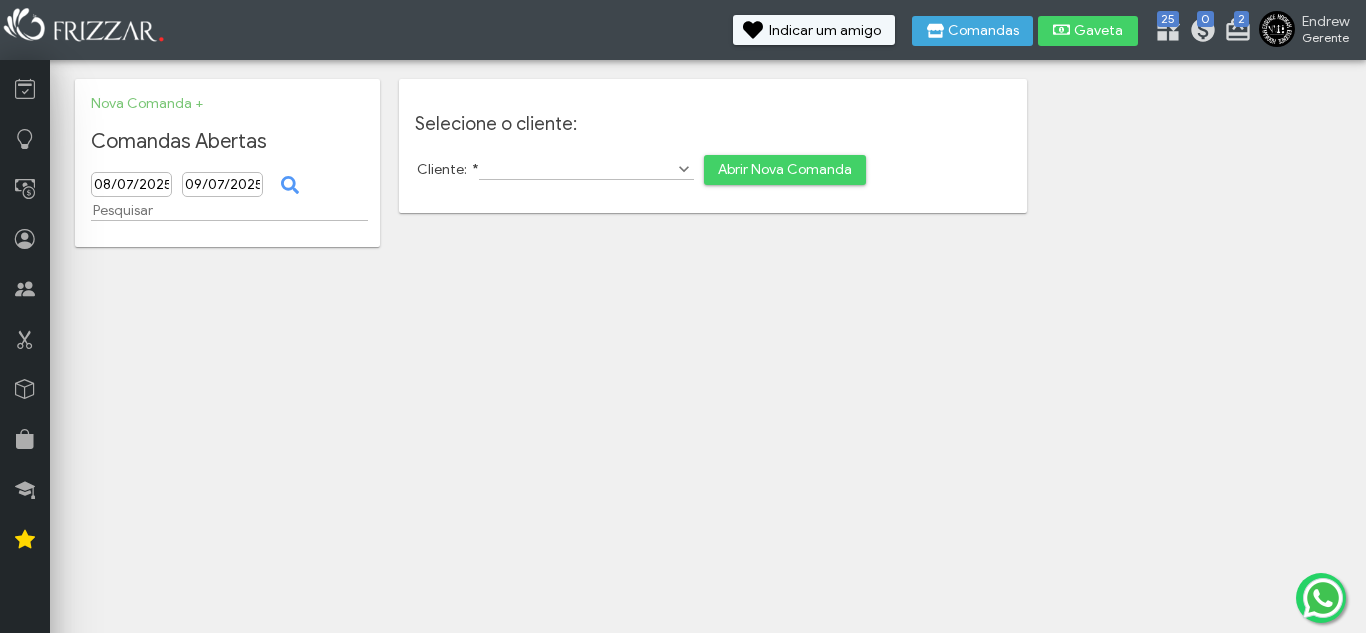 scroll, scrollTop: 0, scrollLeft: 0, axis: both 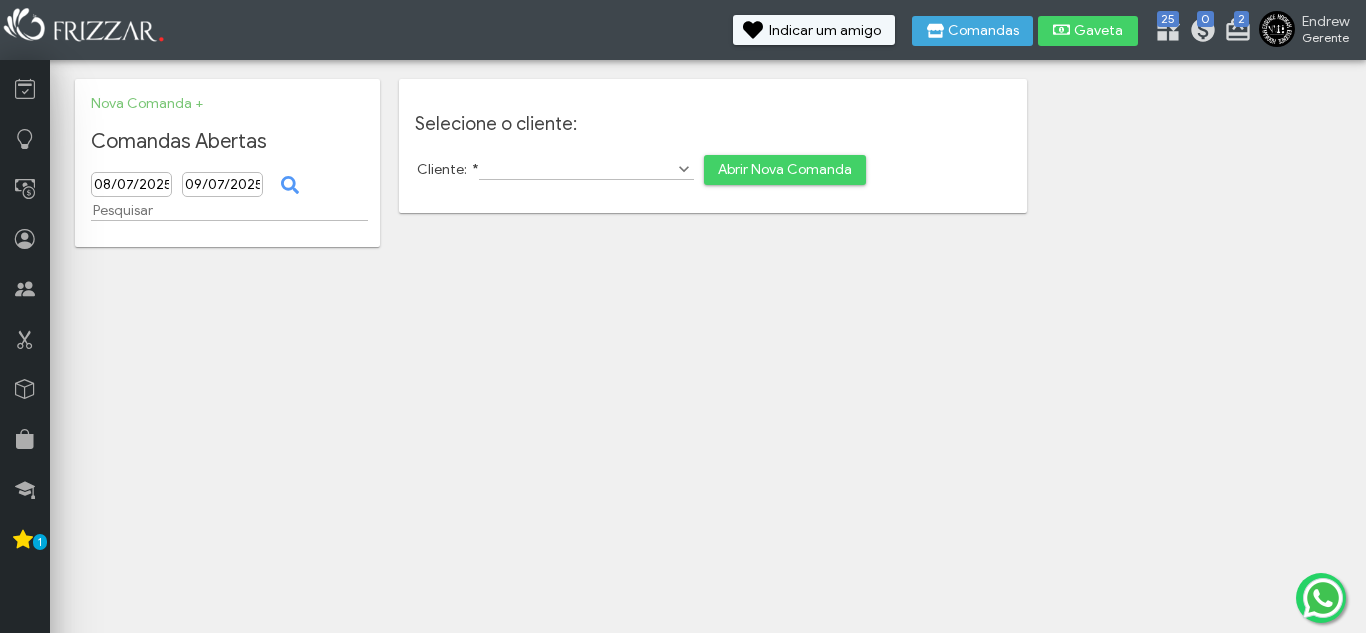 click on "Cliente: *   Abrir Nova Comanda" at bounding box center [713, 170] 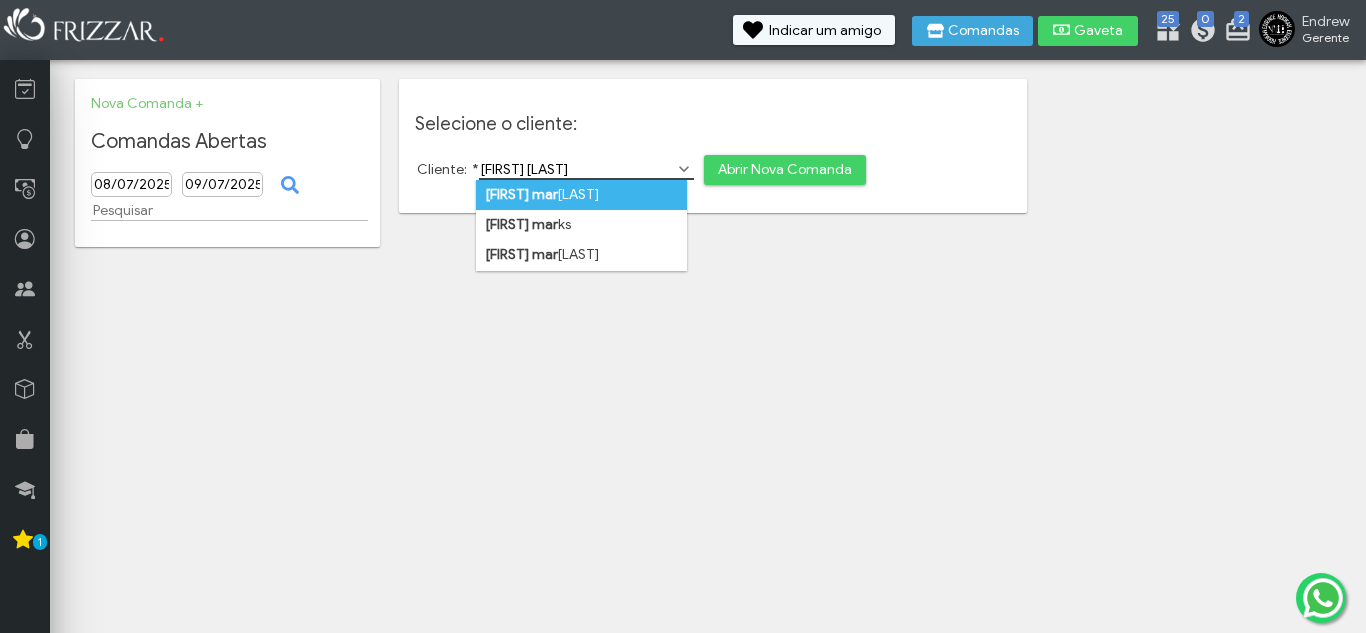 type on "[FIRST] [LAST]" 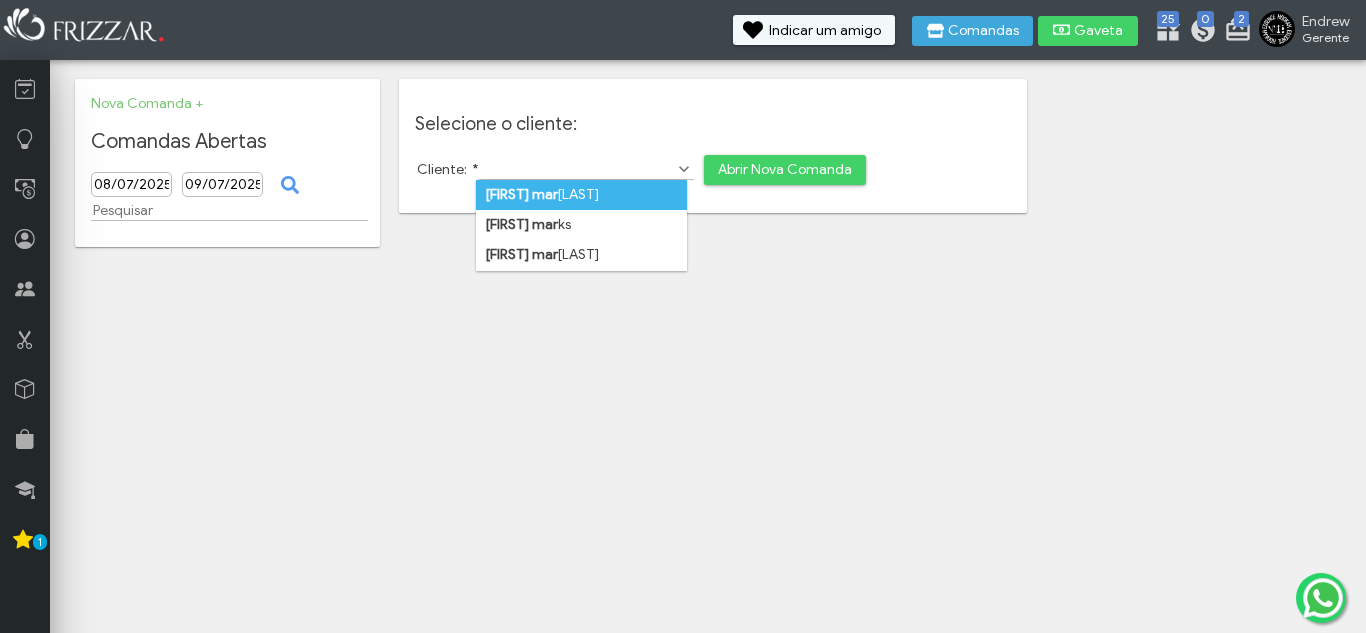 click on "mar" at bounding box center [545, 194] 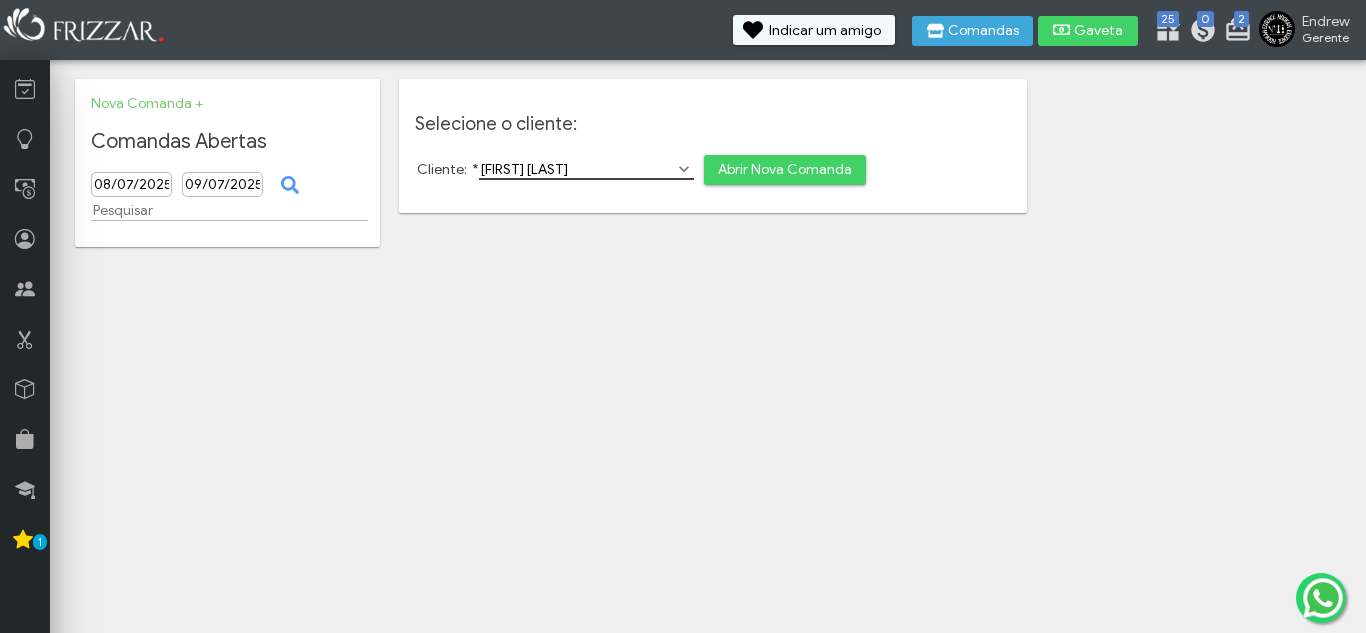 click on "Abrir Nova Comanda" at bounding box center [785, 170] 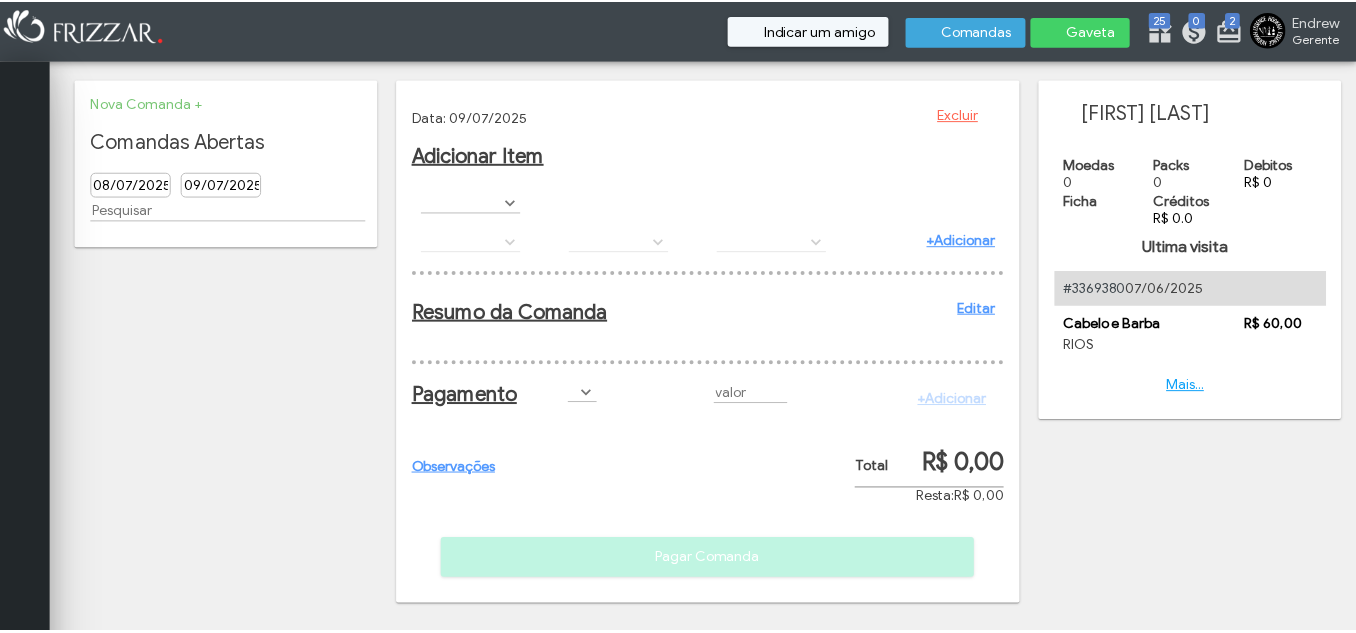 scroll, scrollTop: 0, scrollLeft: 0, axis: both 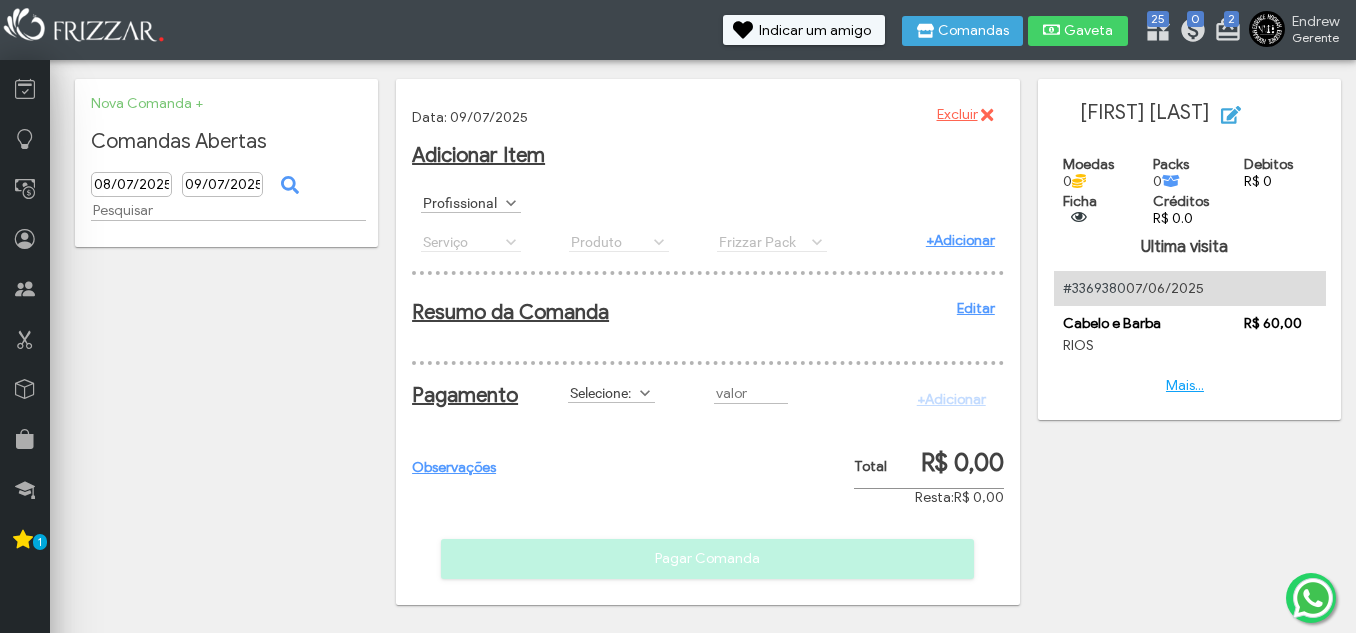 click at bounding box center (511, 203) 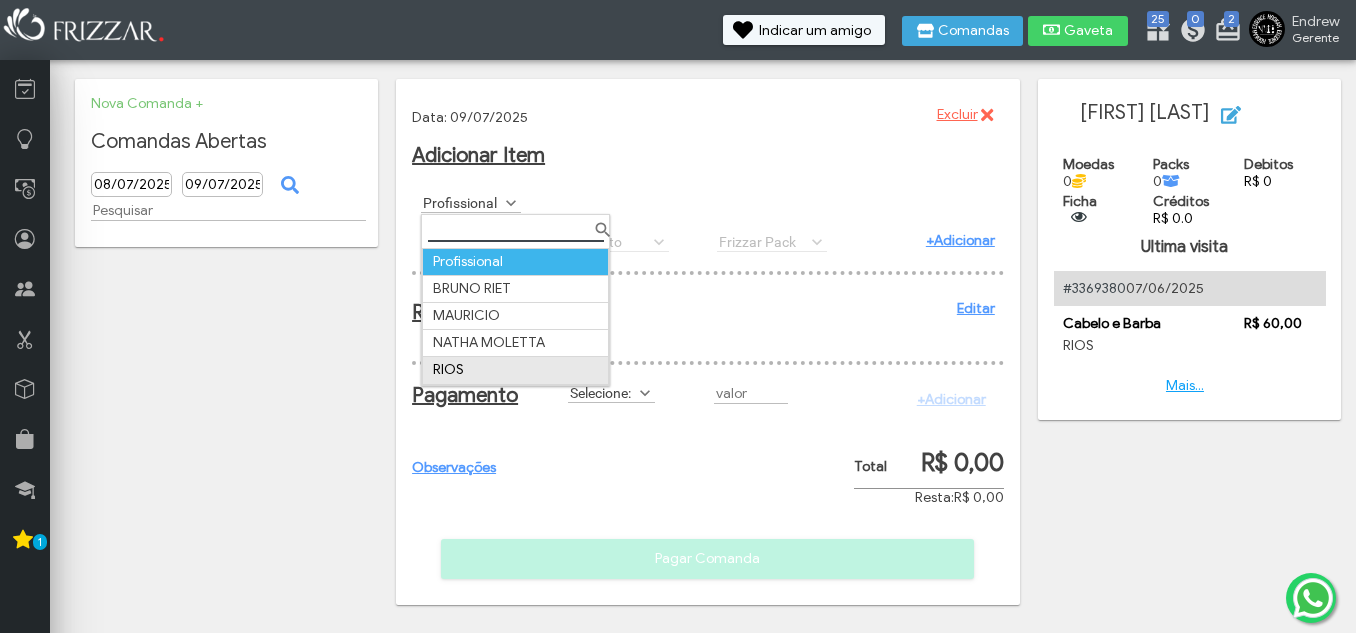 click on "RIOS" at bounding box center (516, 370) 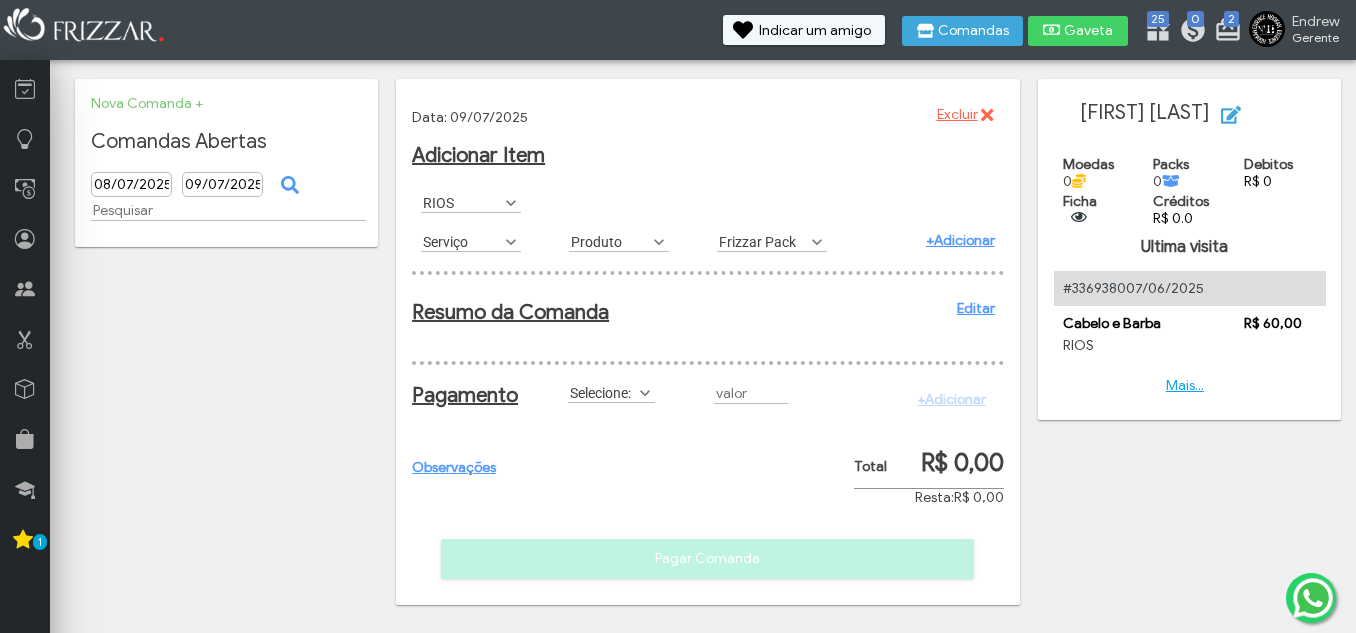 scroll, scrollTop: 11, scrollLeft: 89, axis: both 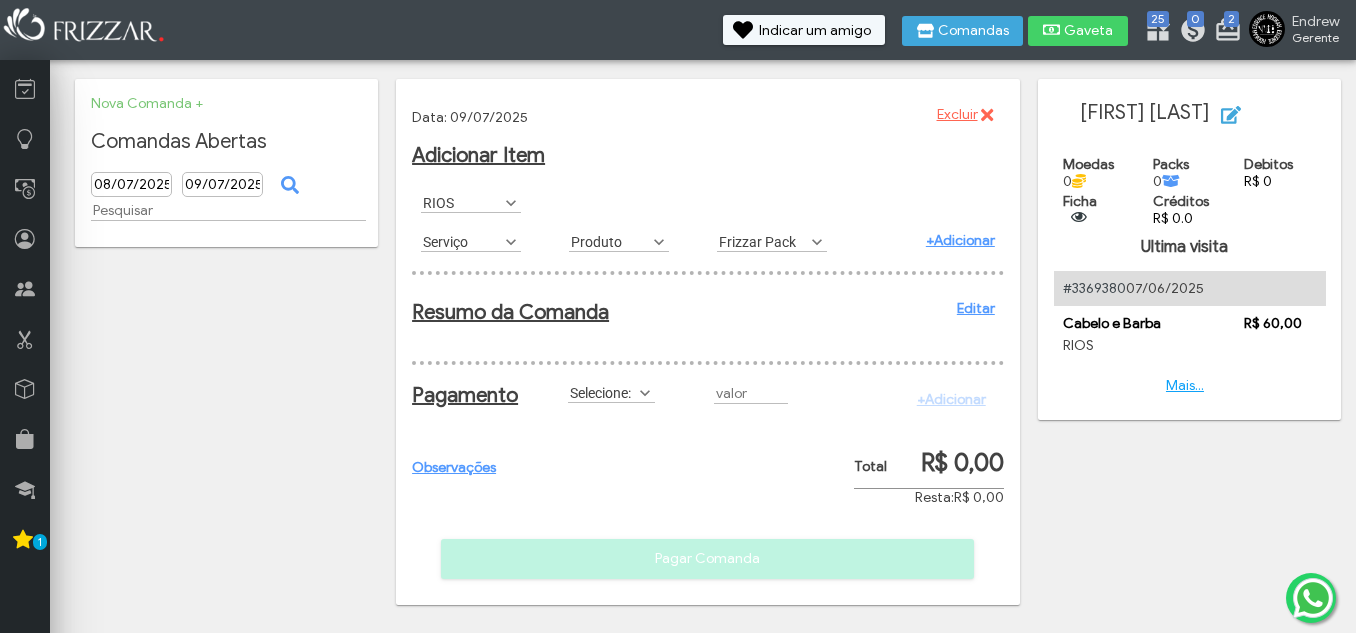 click at bounding box center [511, 242] 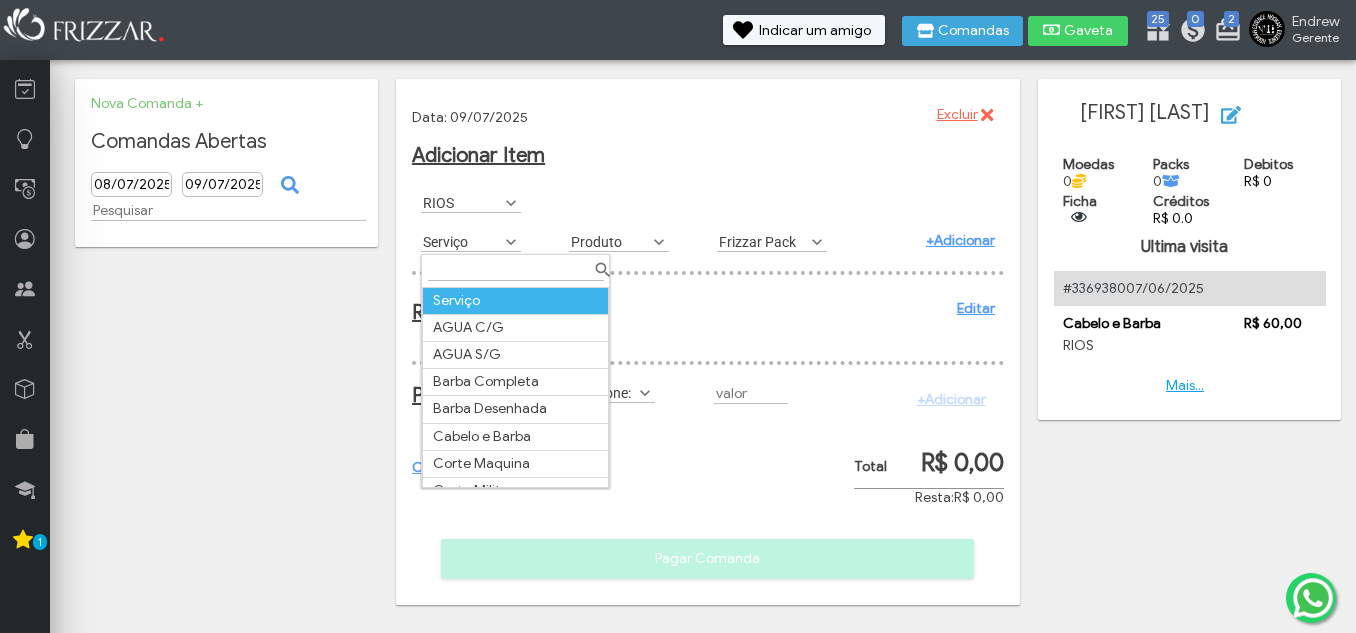 scroll, scrollTop: 11, scrollLeft: 89, axis: both 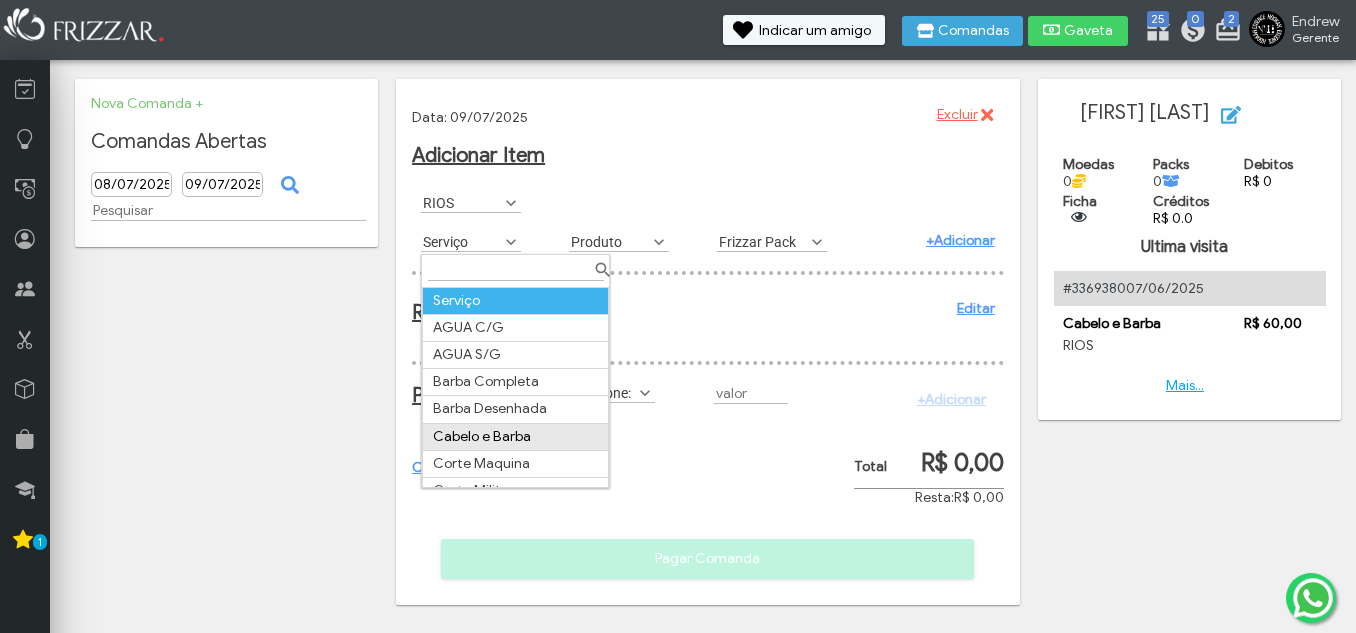 click on "Cabelo e Barba" at bounding box center (516, 436) 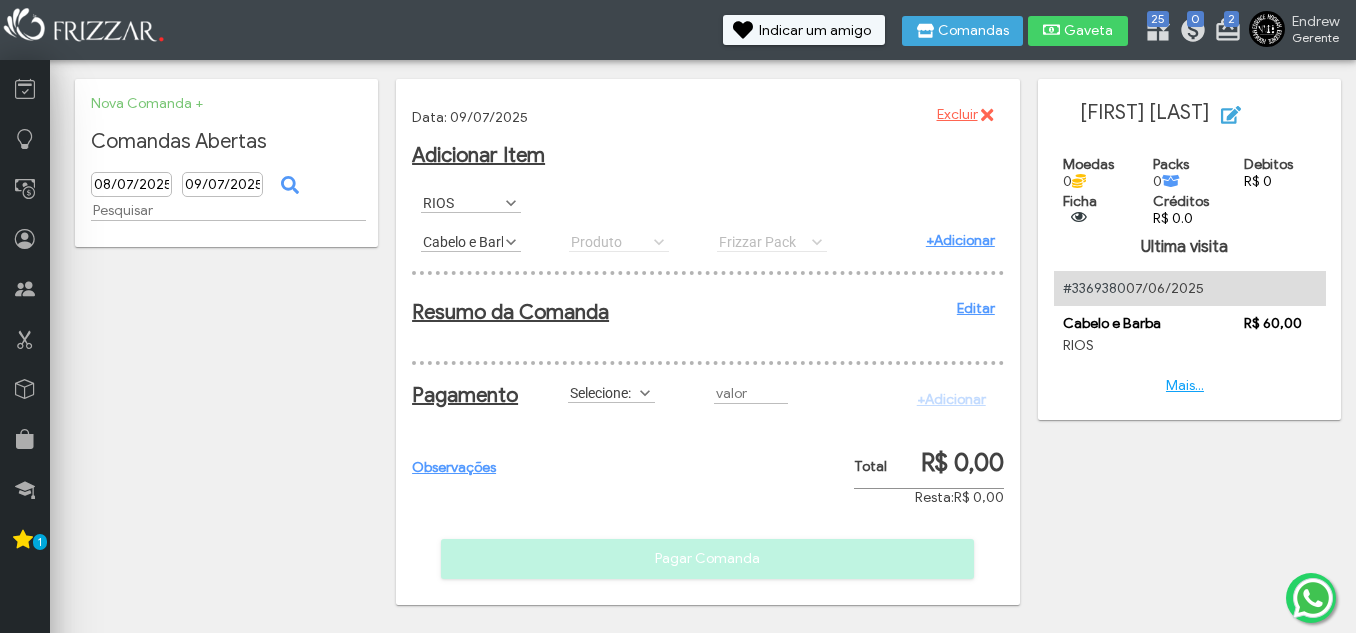 click on "+Adicionar" at bounding box center [960, 240] 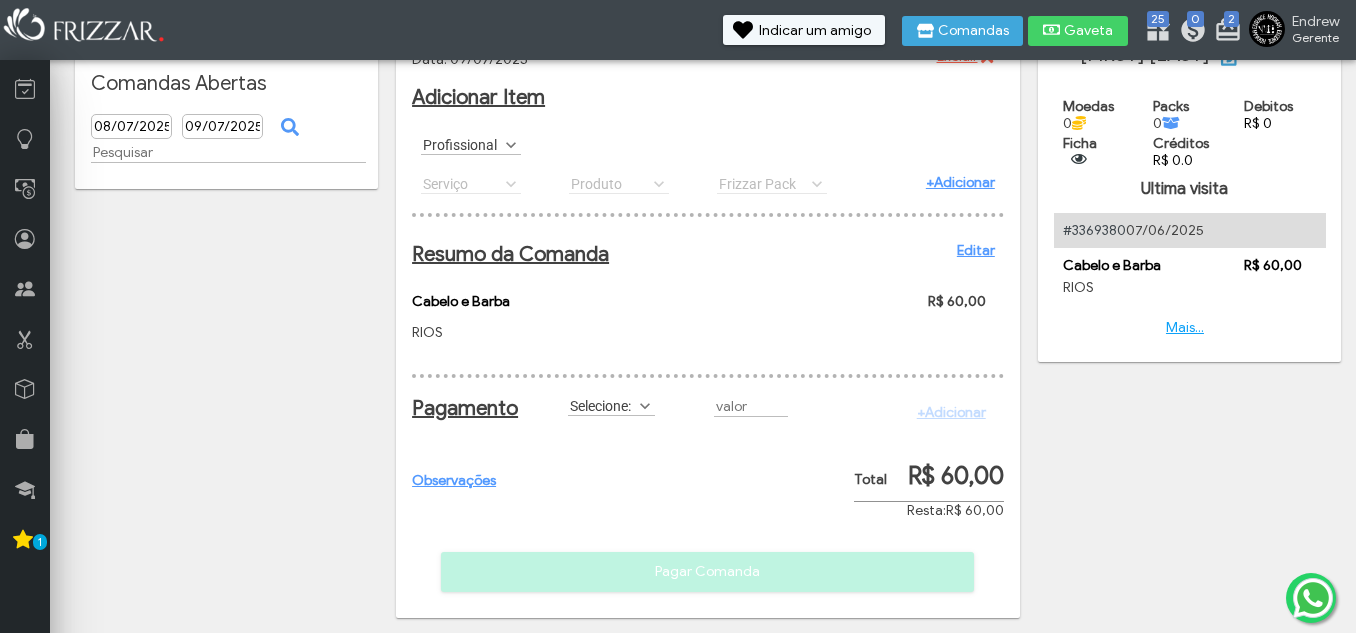 scroll, scrollTop: 85, scrollLeft: 0, axis: vertical 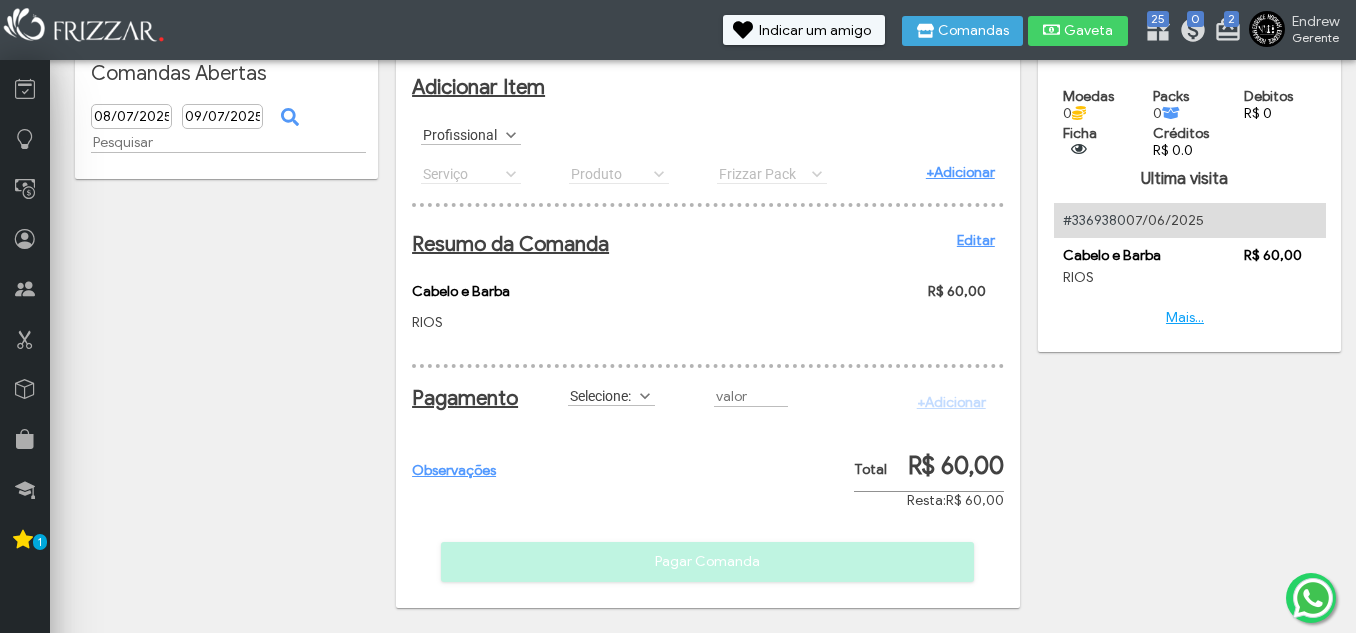 click on "Selecione:" at bounding box center [602, 395] 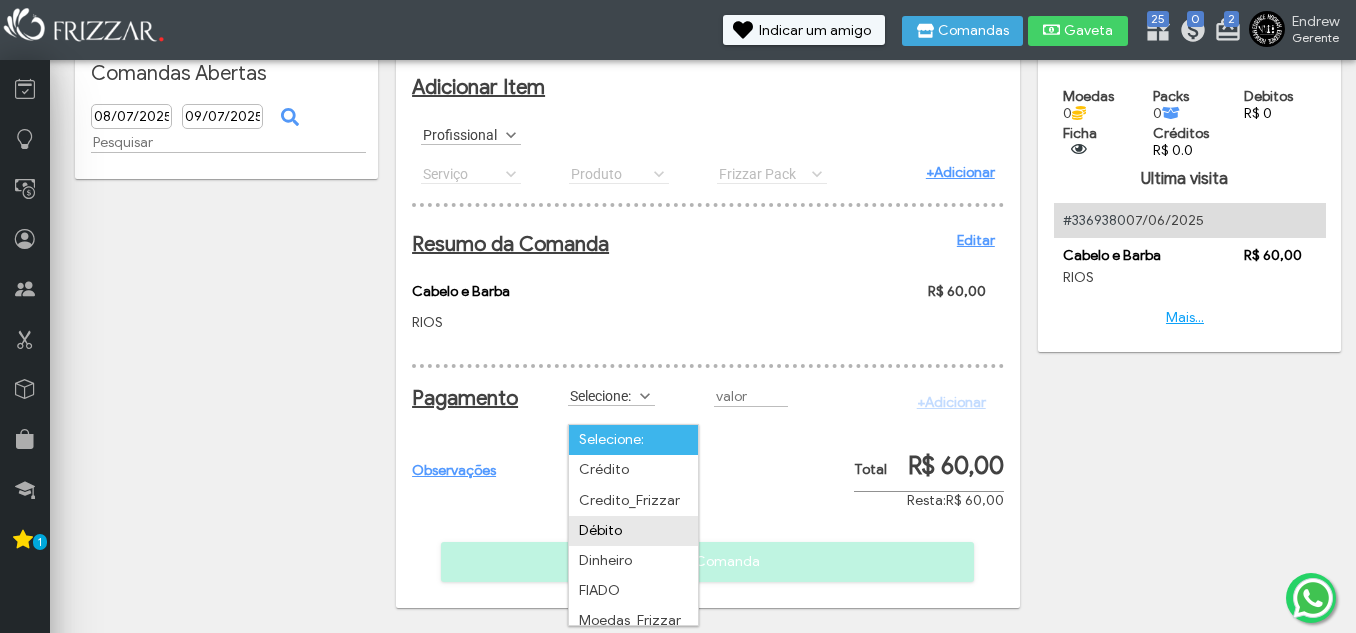 click on "Débito" at bounding box center [633, 531] 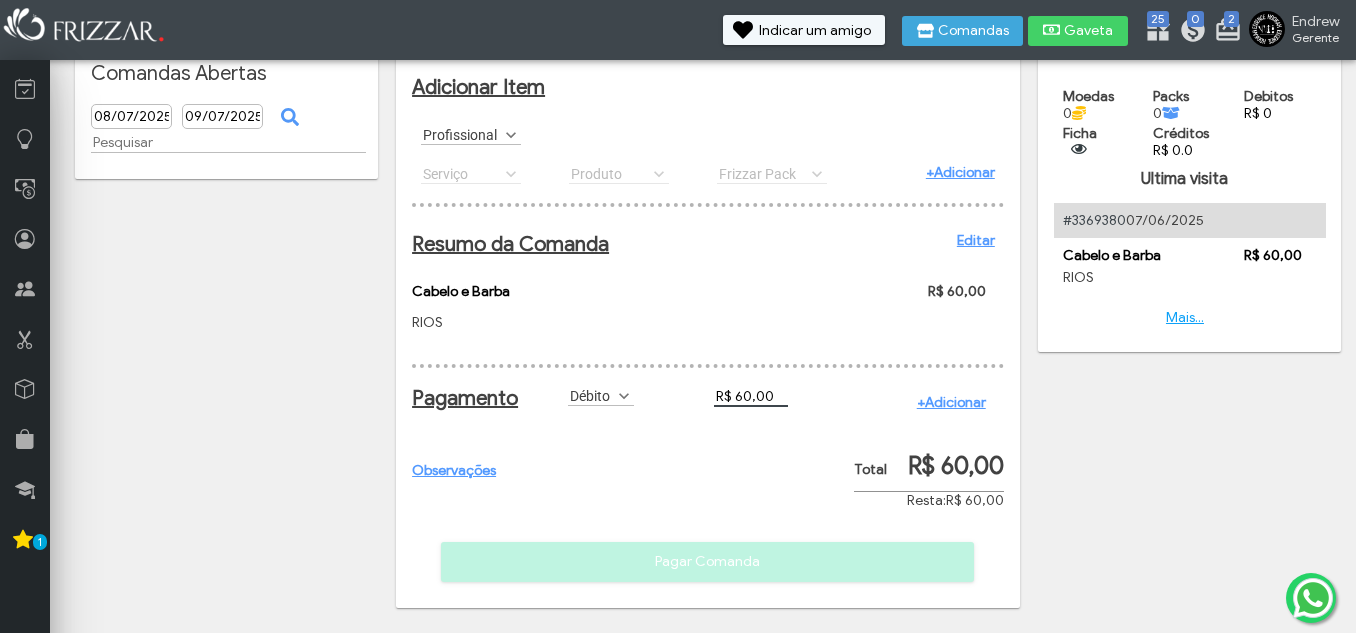 click on "+Adicionar" at bounding box center [951, 402] 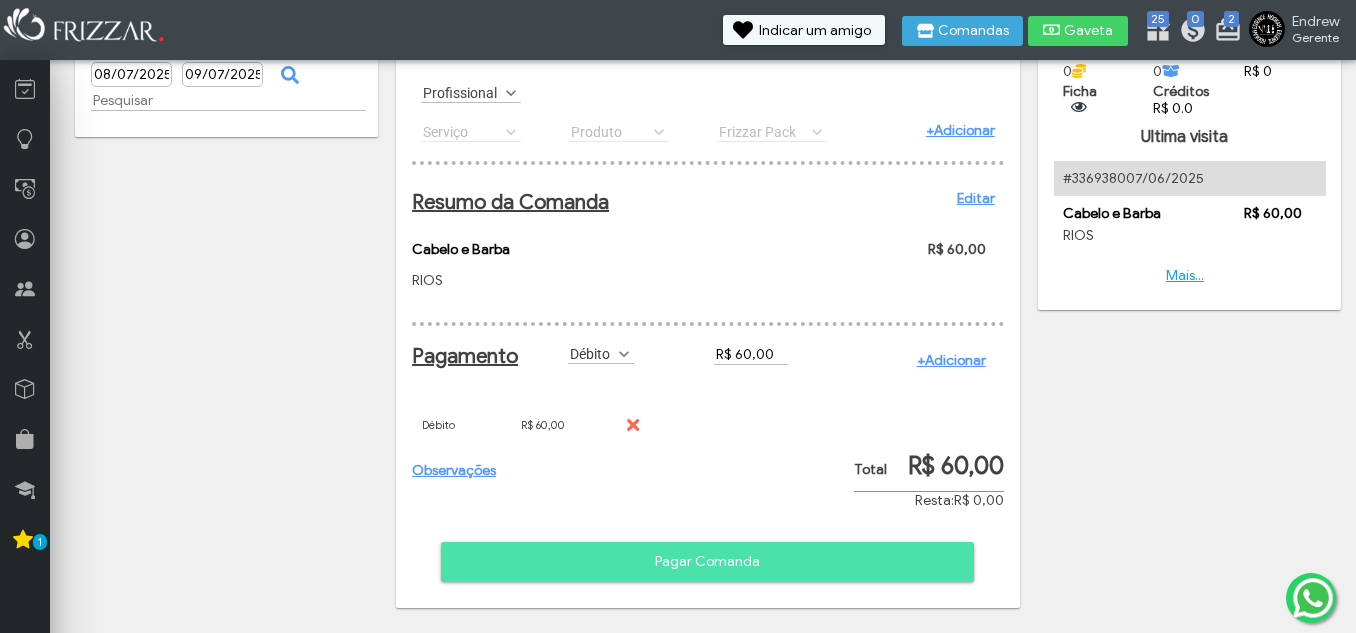 scroll, scrollTop: 127, scrollLeft: 0, axis: vertical 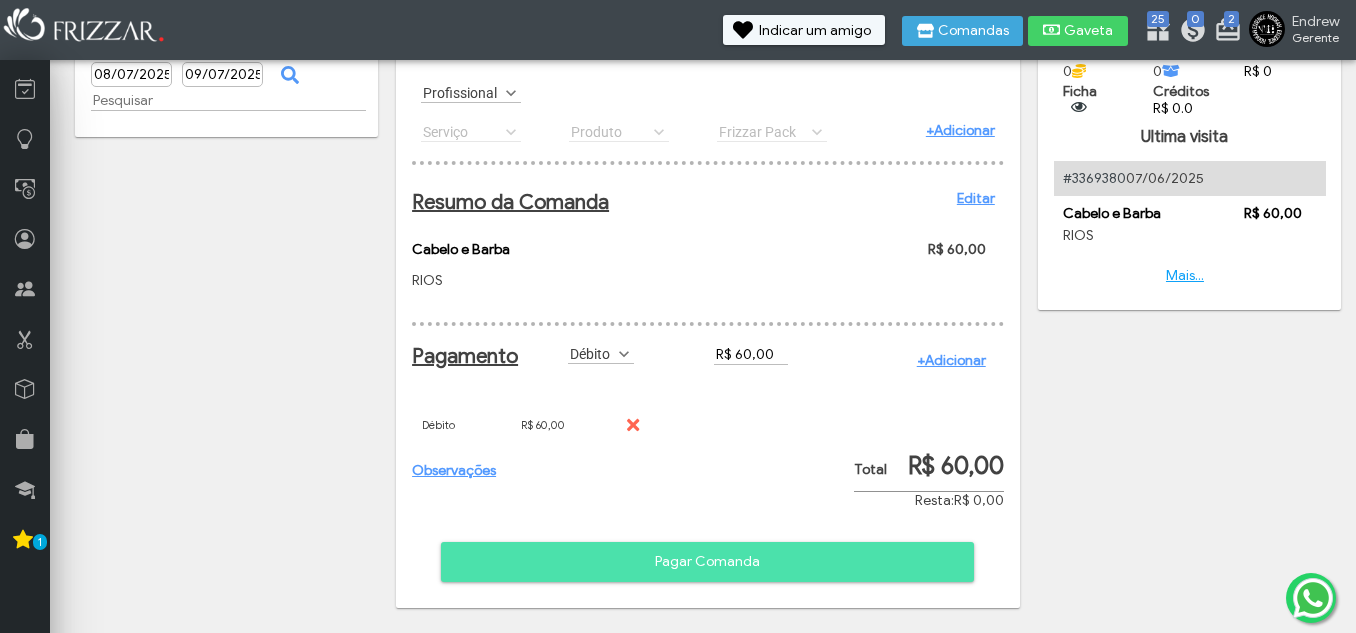 click on "Pagar Comanda" at bounding box center [707, 562] 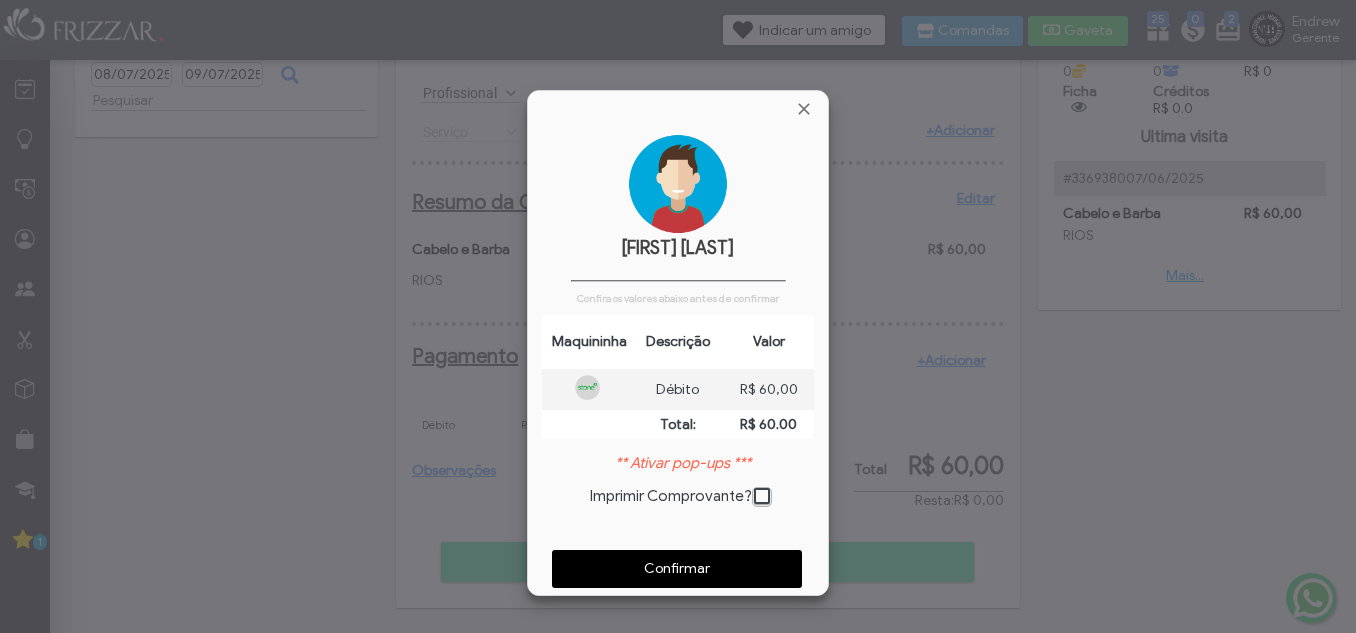 scroll, scrollTop: 10, scrollLeft: 11, axis: both 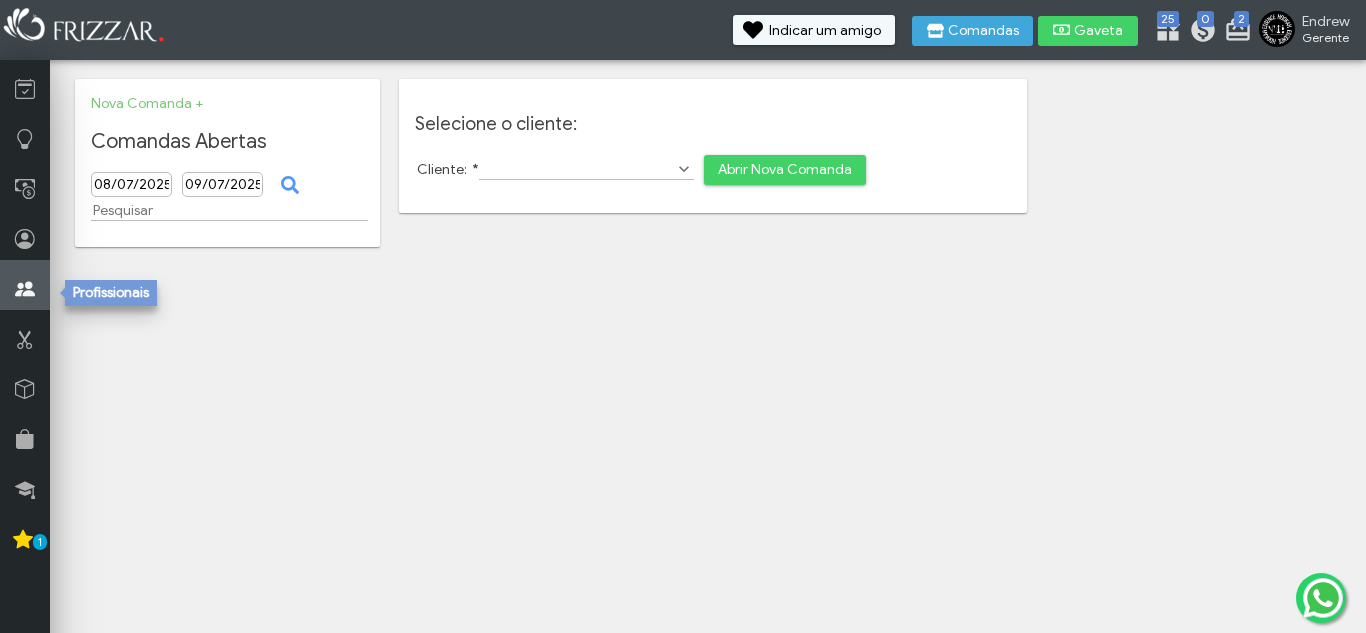 click at bounding box center (25, 289) 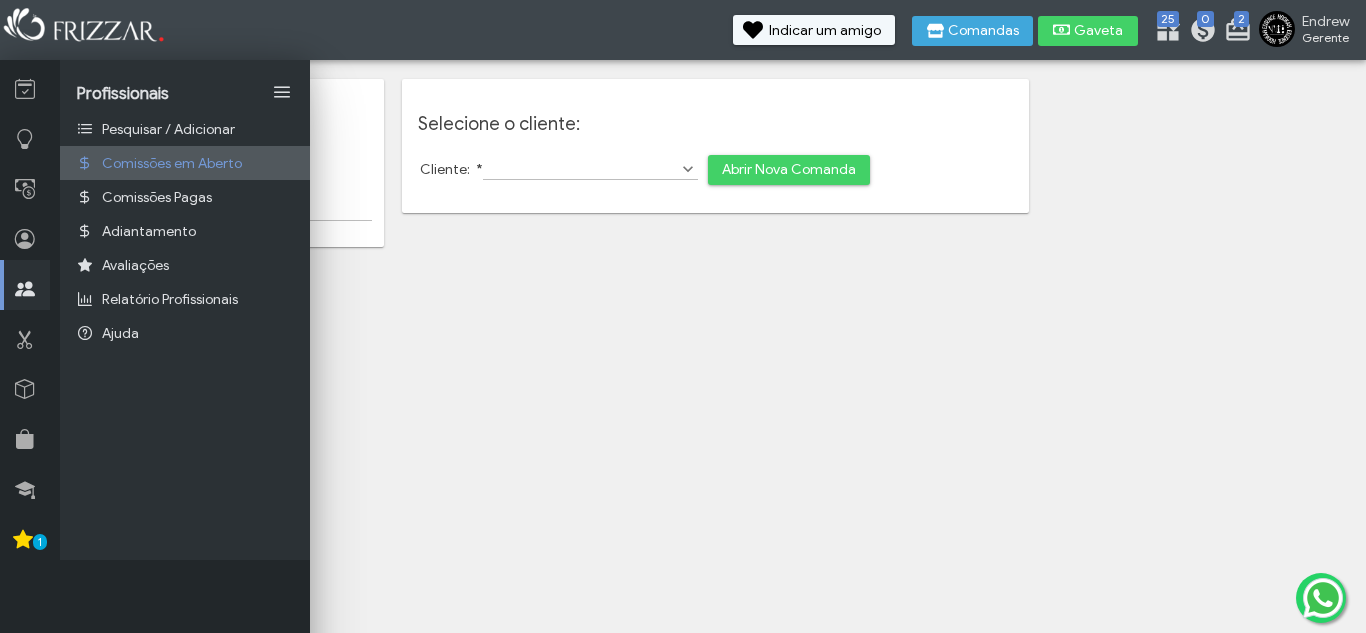 click on "Comissões em Aberto" at bounding box center [172, 163] 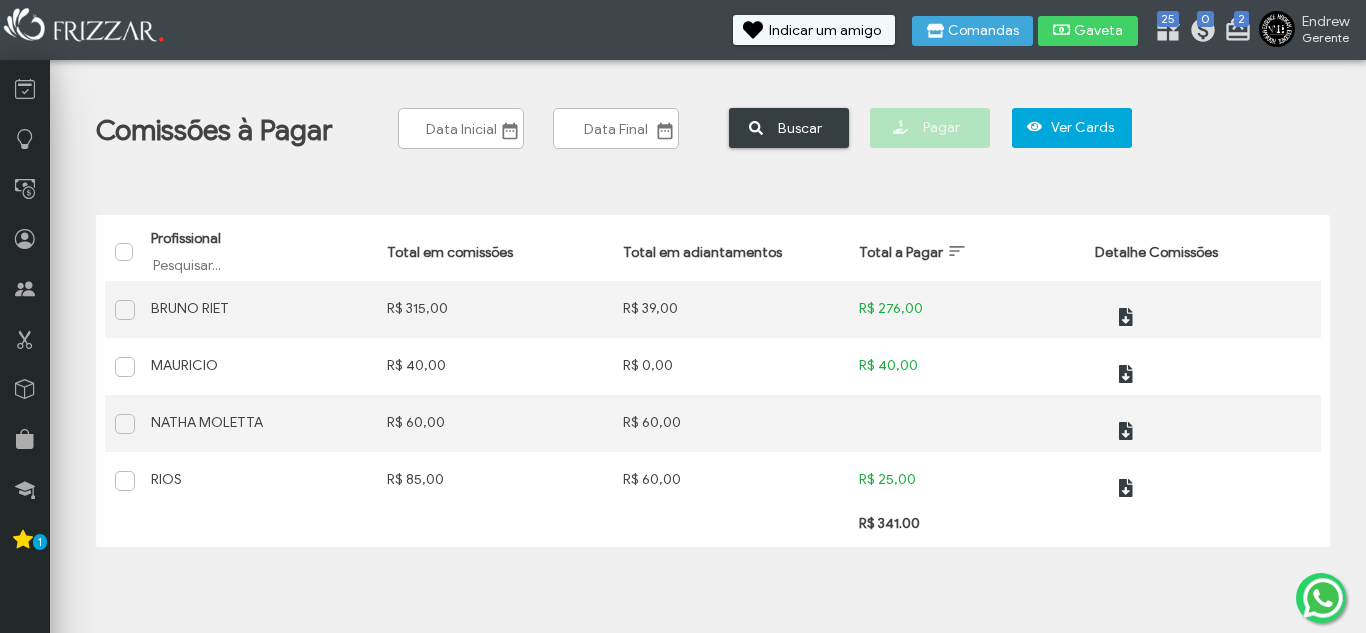 scroll, scrollTop: 0, scrollLeft: 0, axis: both 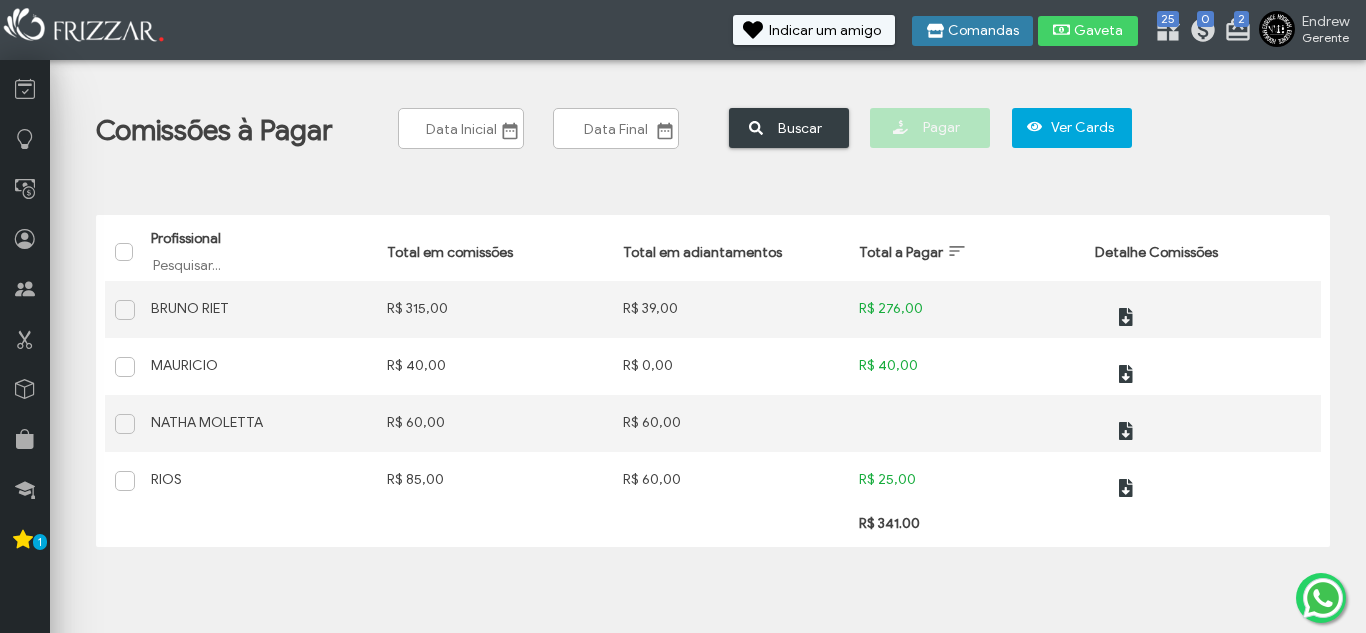 click on "Comandas" at bounding box center (983, 31) 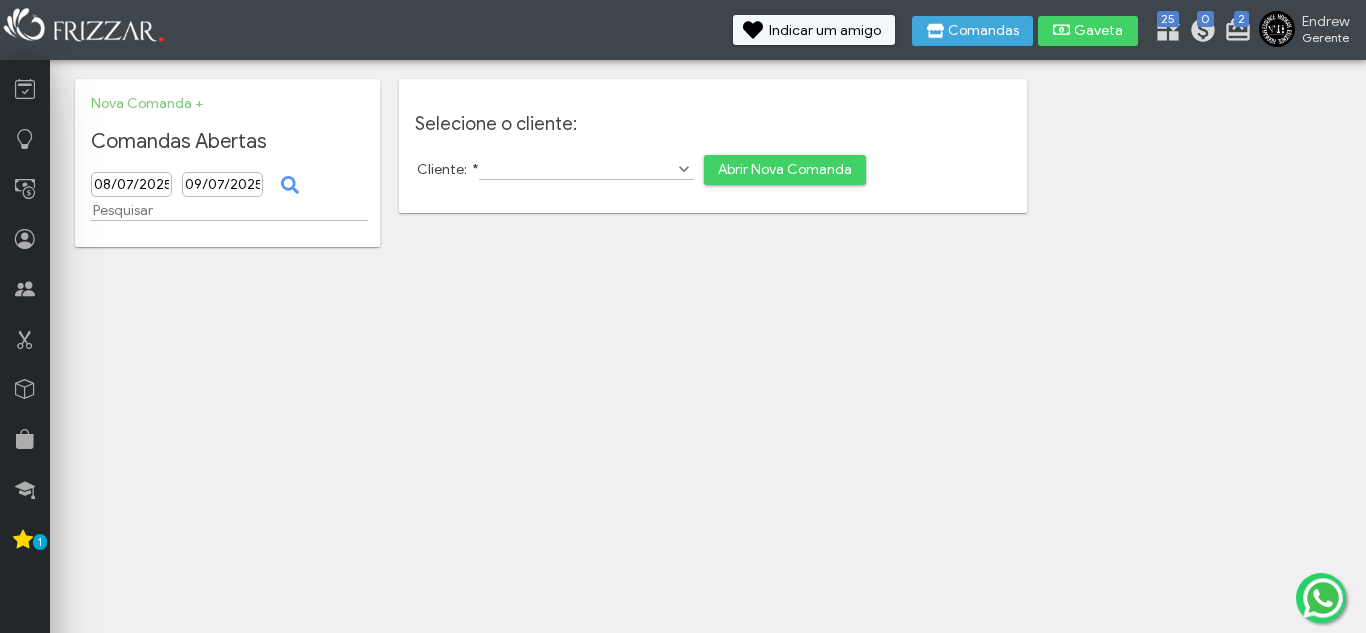 scroll, scrollTop: 0, scrollLeft: 0, axis: both 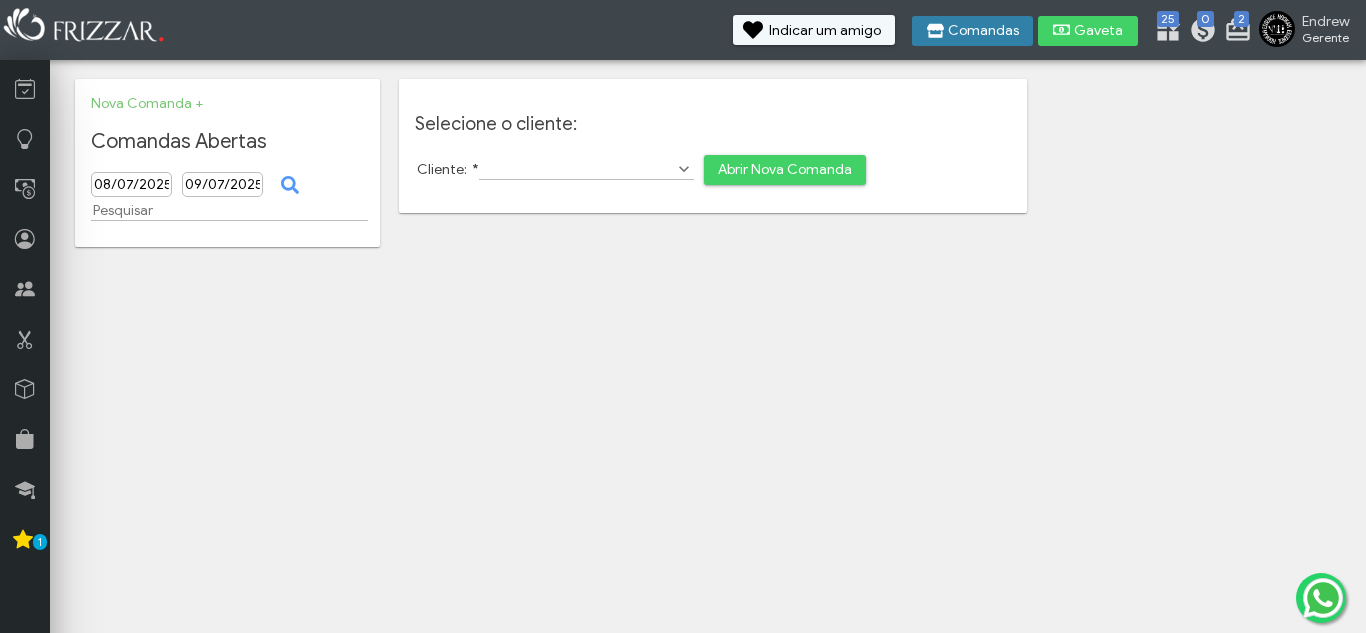 click at bounding box center [936, 31] 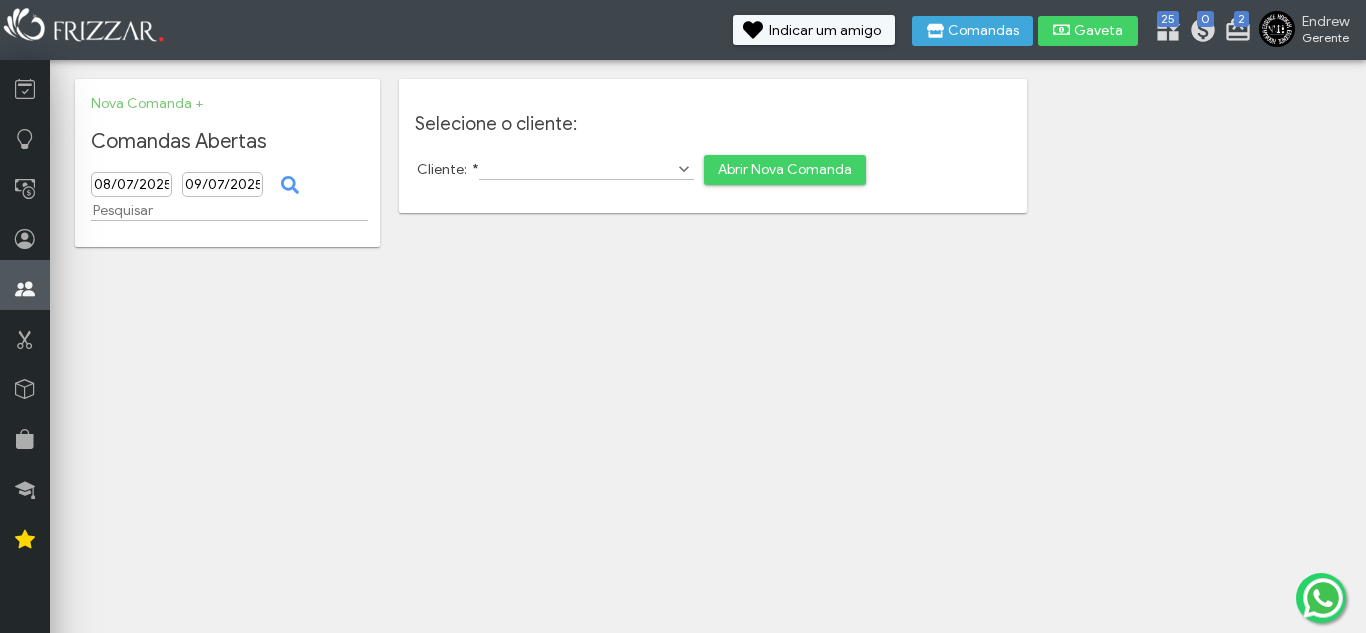 scroll, scrollTop: 0, scrollLeft: 0, axis: both 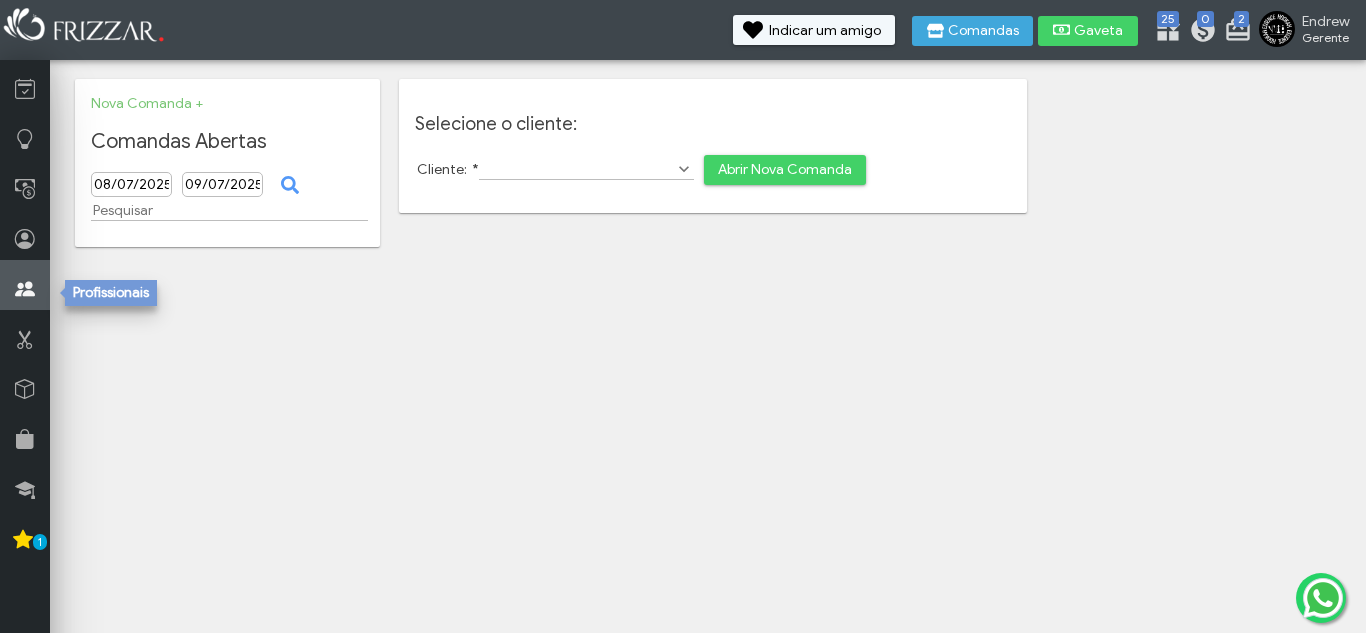 click at bounding box center [25, 289] 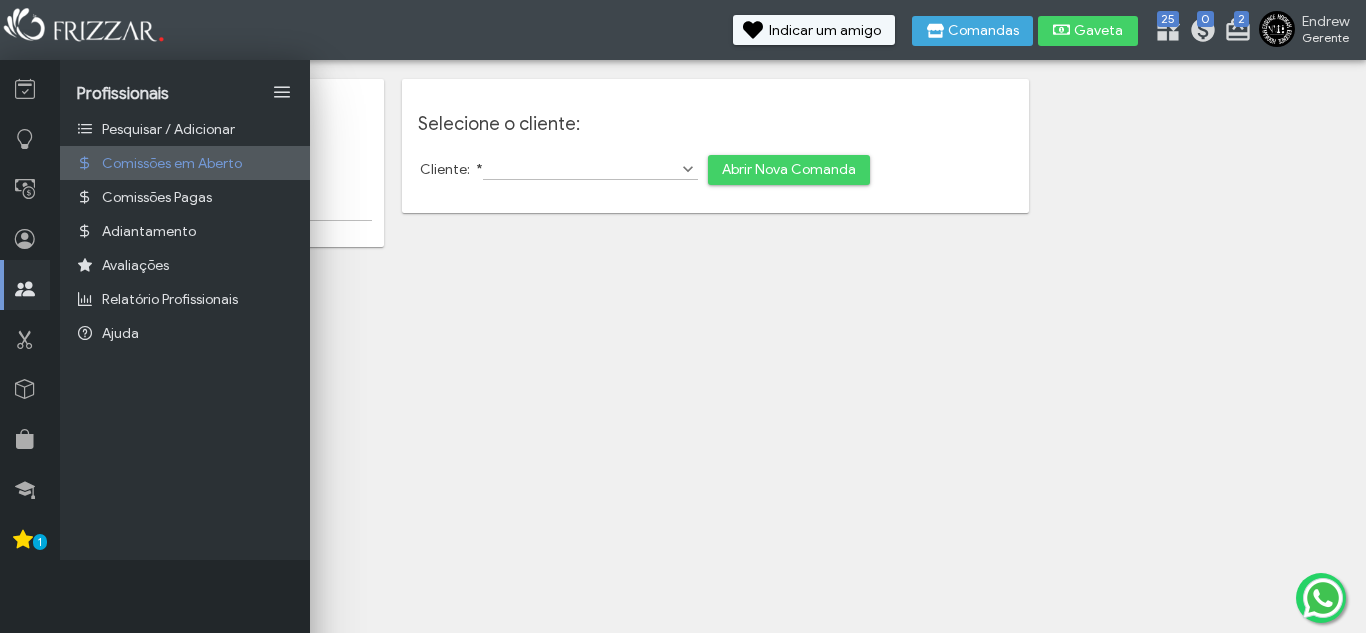 click on "Comissões em Aberto" at bounding box center (185, 163) 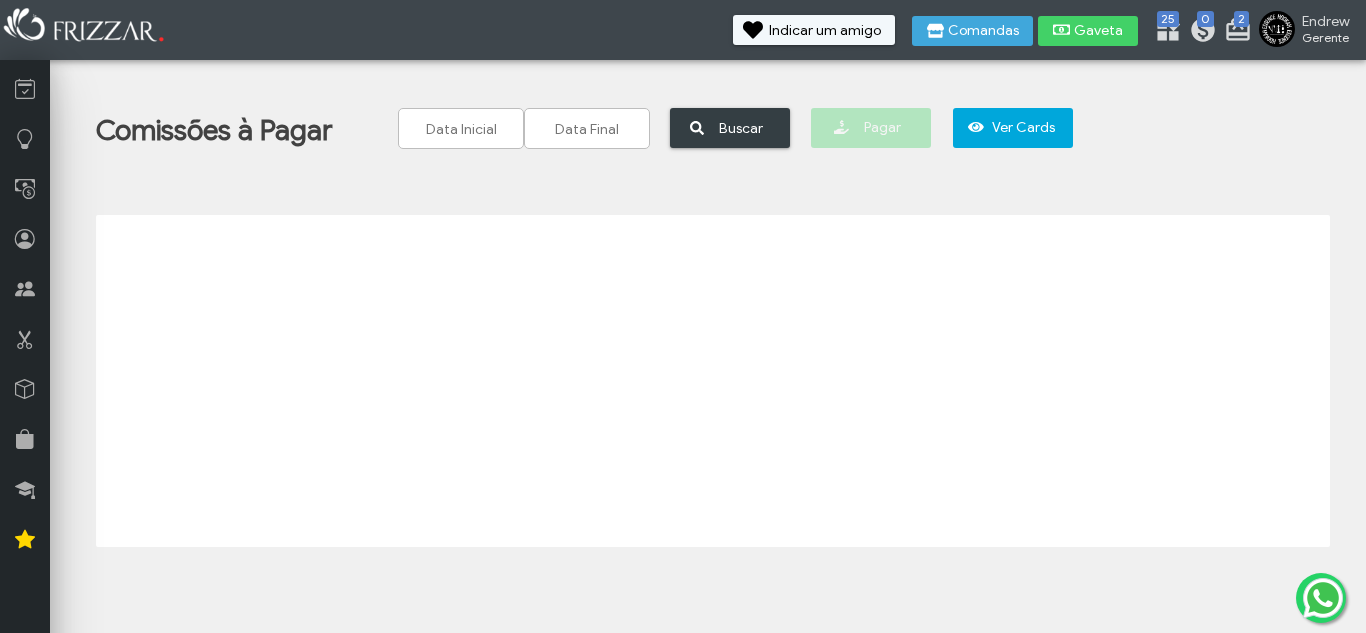scroll, scrollTop: 0, scrollLeft: 0, axis: both 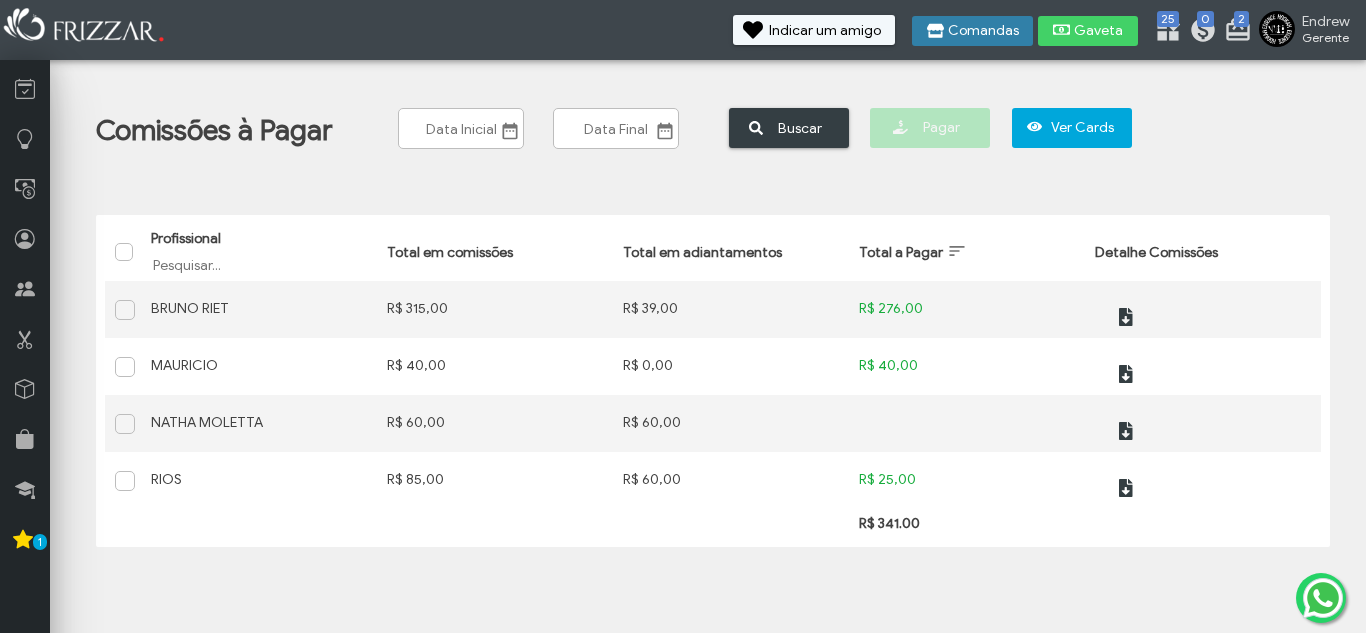 click on "Comandas" at bounding box center [983, 31] 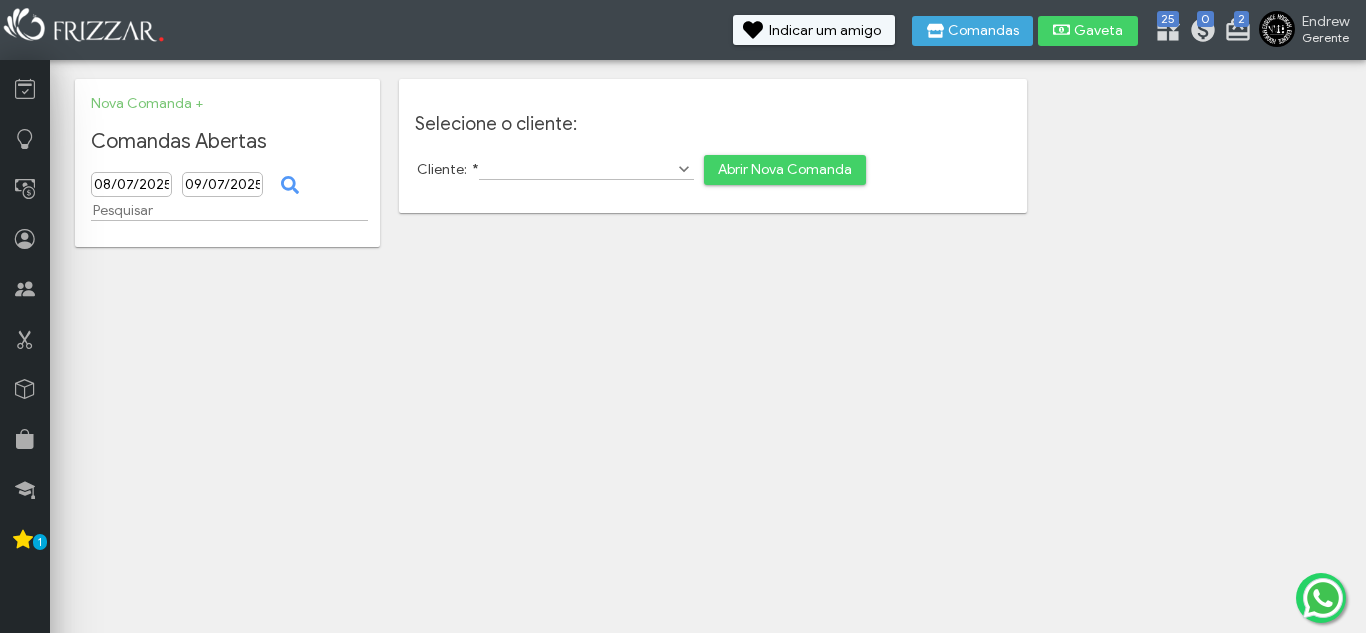 scroll, scrollTop: 0, scrollLeft: 0, axis: both 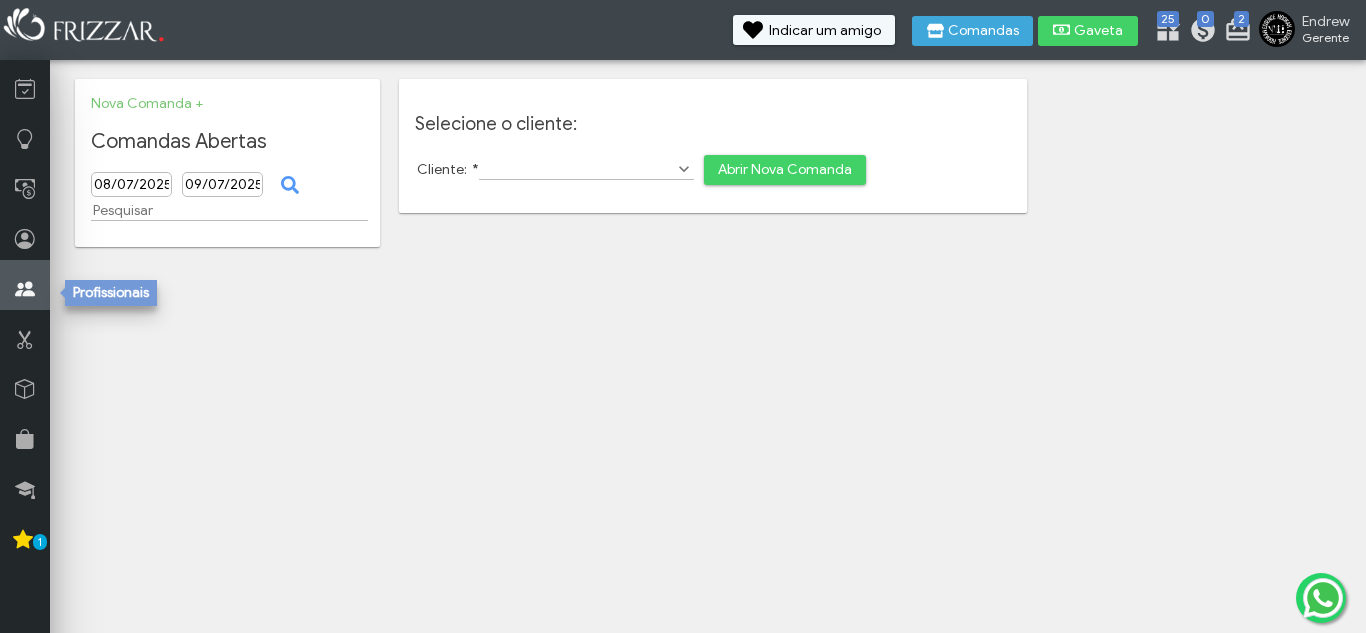click at bounding box center [25, 289] 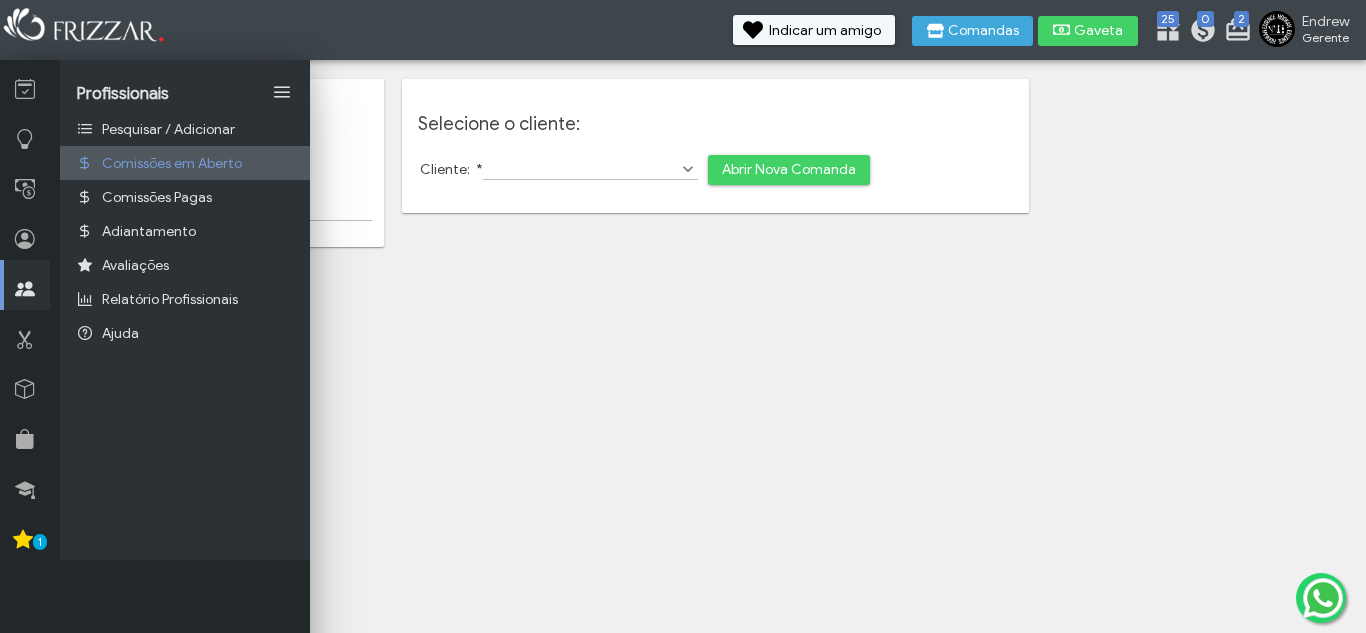 click on "Comissões em Aberto" at bounding box center [172, 163] 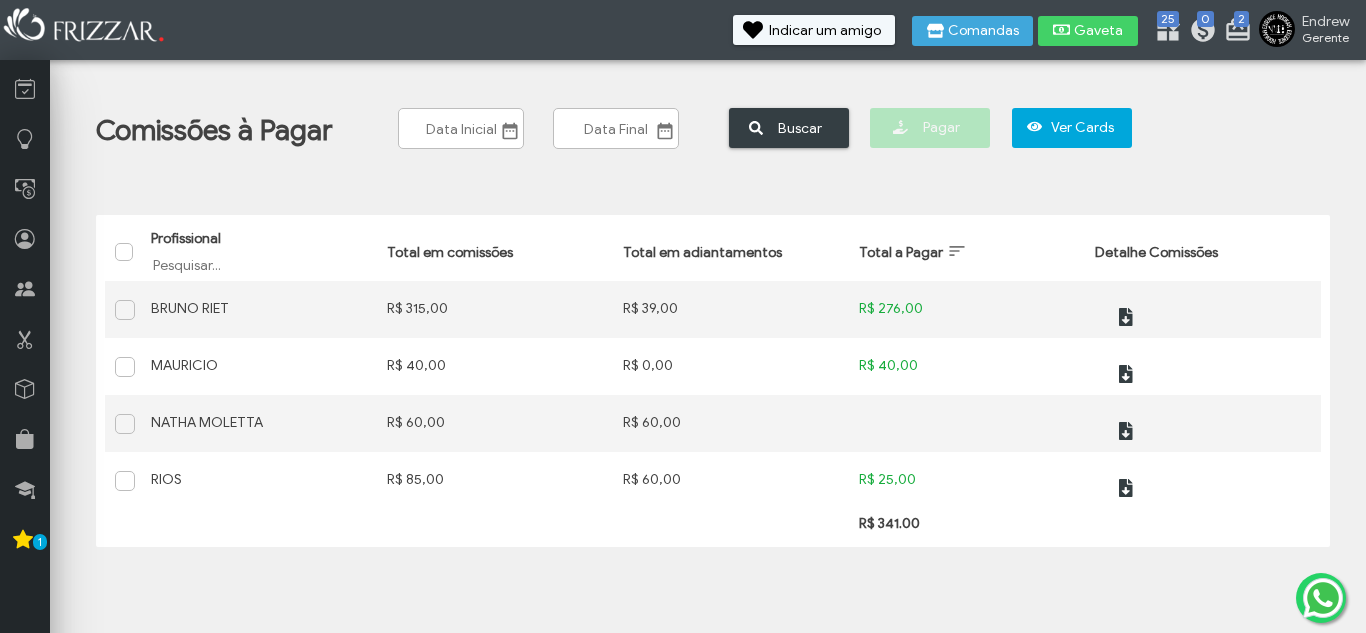 scroll, scrollTop: 0, scrollLeft: 0, axis: both 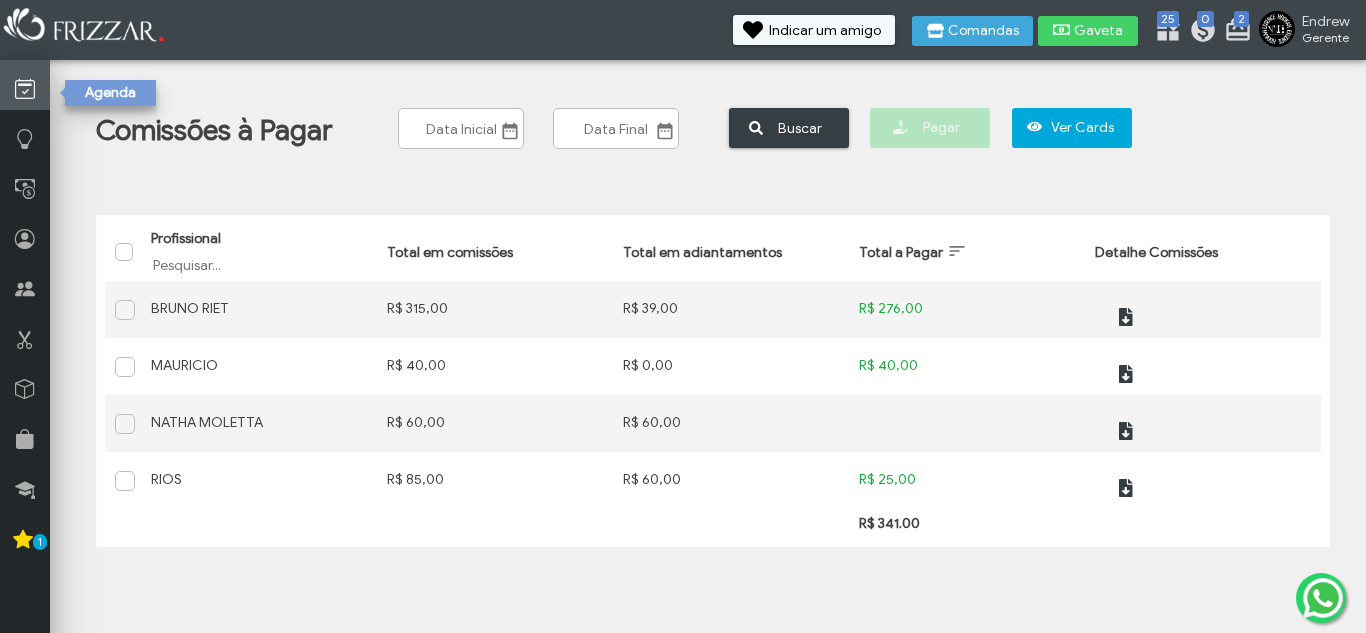 click at bounding box center [25, 85] 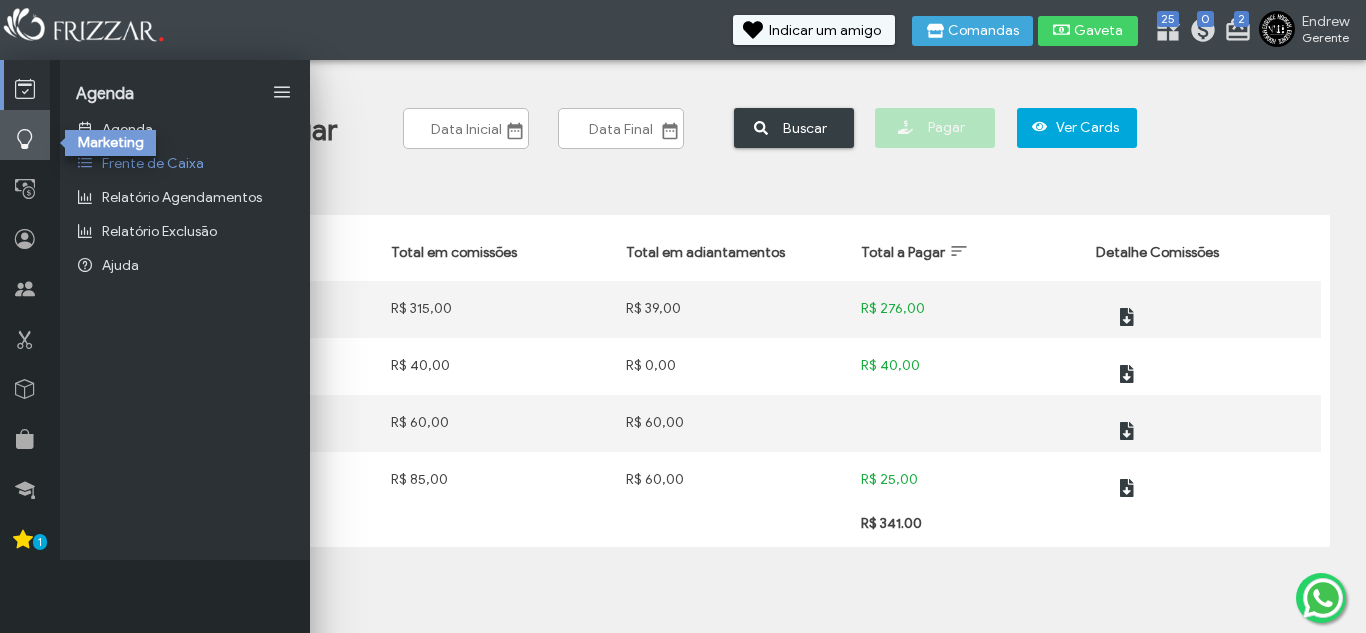 click at bounding box center [25, 139] 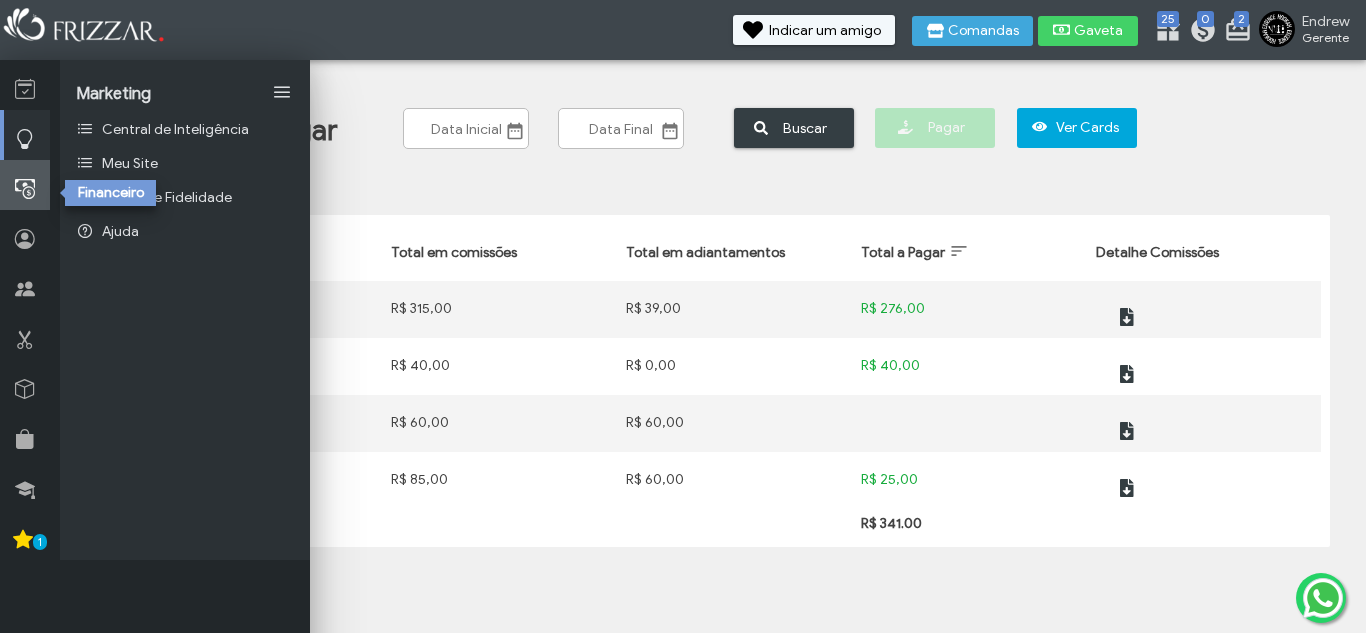 click at bounding box center [25, 189] 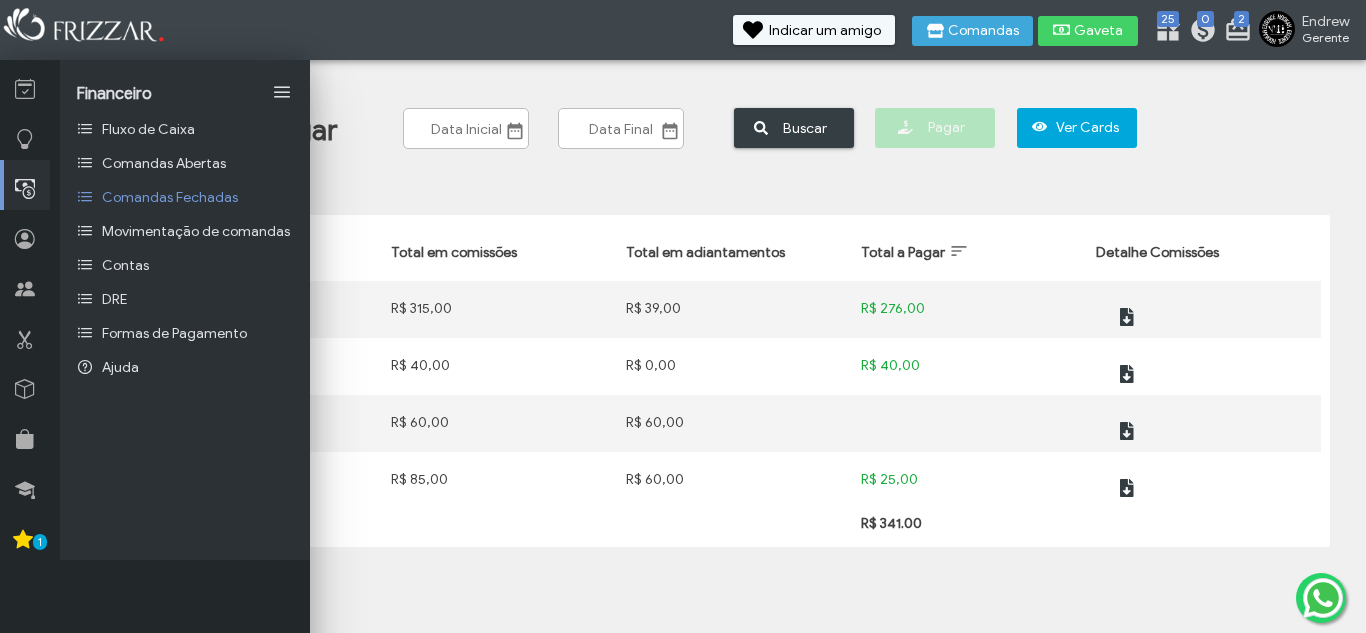 drag, startPoint x: 480, startPoint y: 191, endPoint x: 486, endPoint y: 173, distance: 18.973665 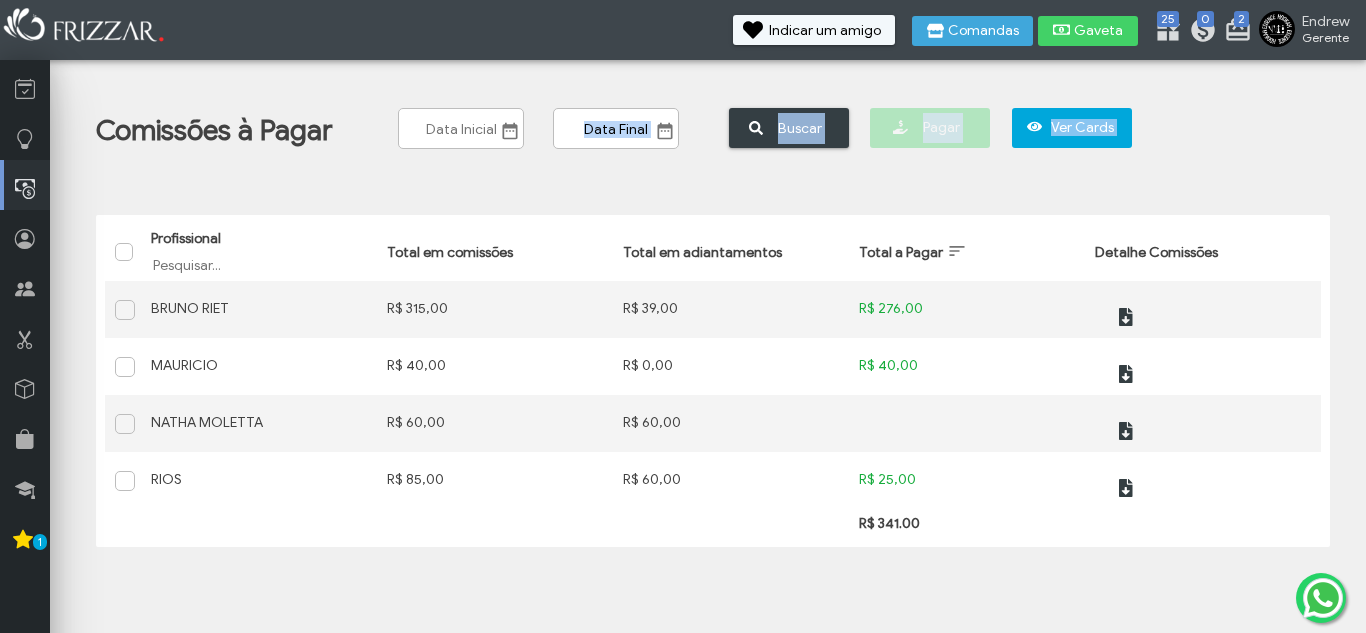 click at bounding box center (510, 131) 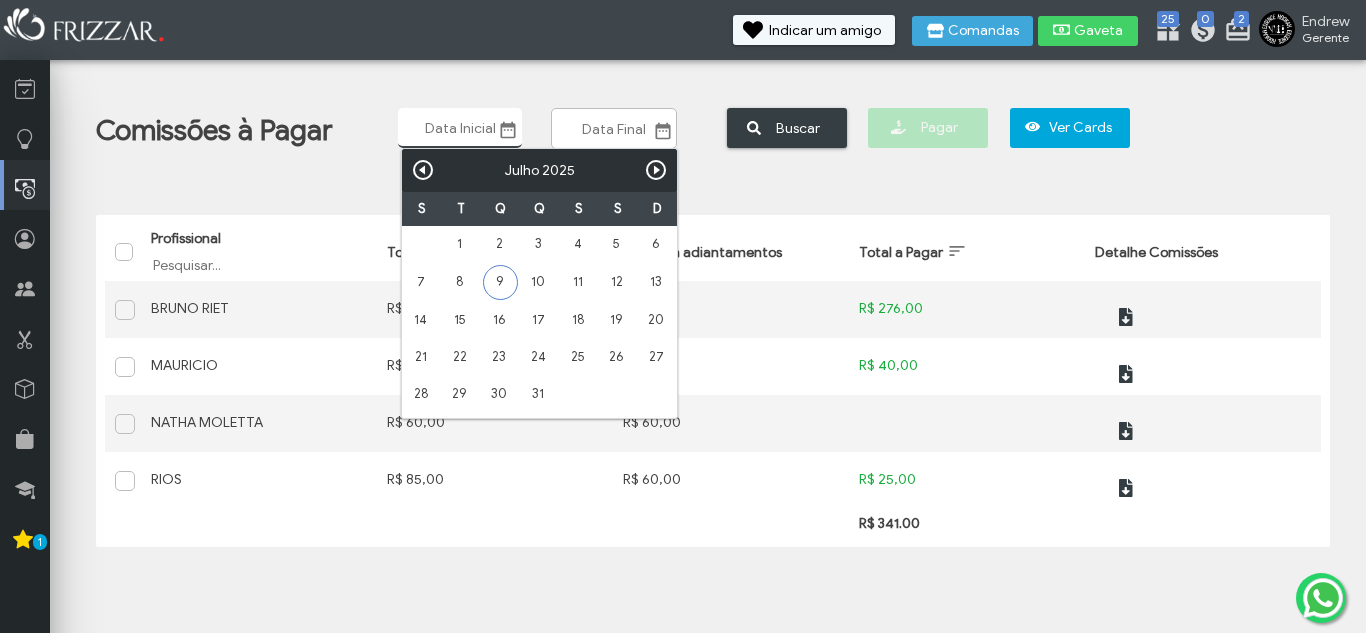 click on "9" at bounding box center [500, 282] 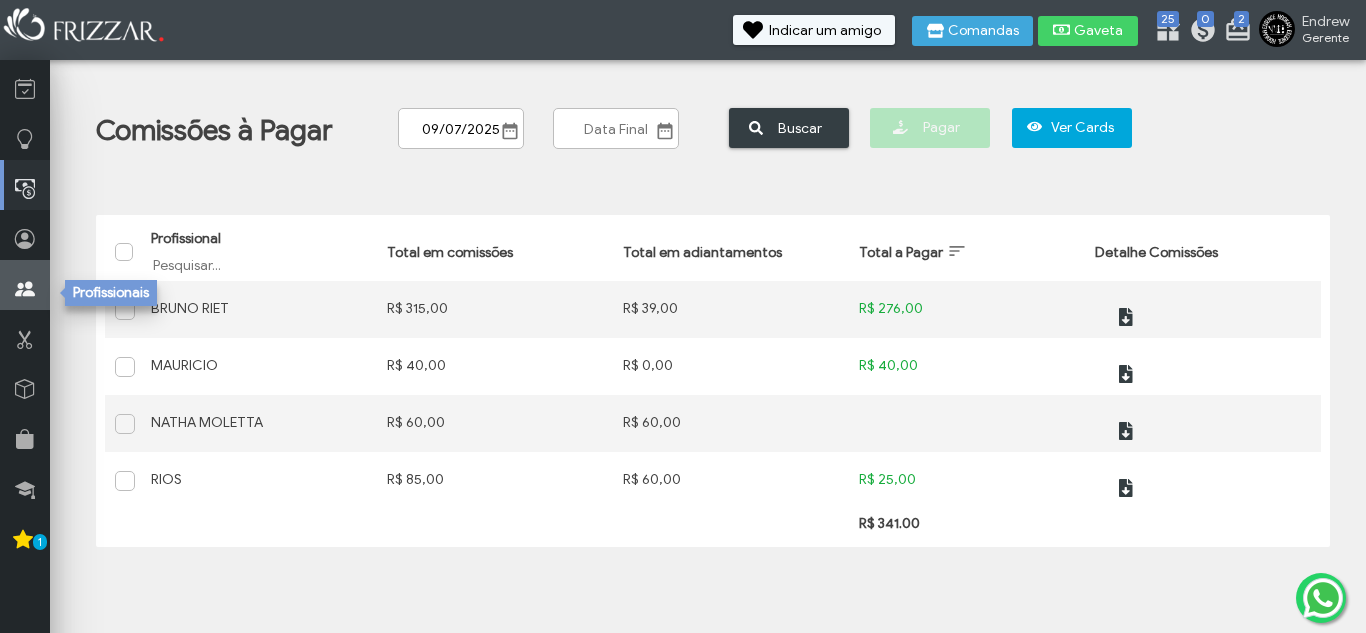 click at bounding box center [25, 285] 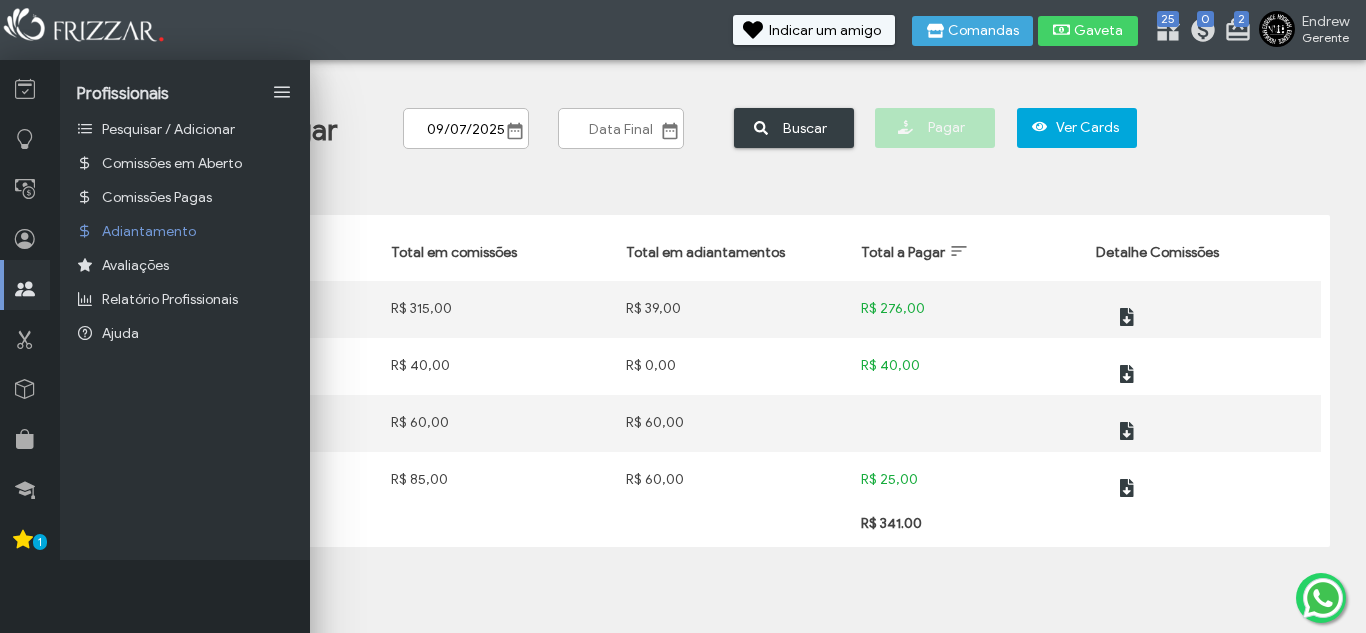 click on "Comissões à Pagar
09/07/2025 ui-button
ui-button
Buscar
Pagar
Ver Cards
Ordenar Total a Pagar Crescente Total a Pagar Decrescente Profissional Filtrar por Profissional Total em comissões Total em adiantamentos Total a Pagar Detalhe Comissões Profissional BRUNO RIET Total em comissões R$ 315,00 Total em adiantamentos R$ 39,00 Total a Pagar R$ 276,00 ui-button" at bounding box center [715, 316] 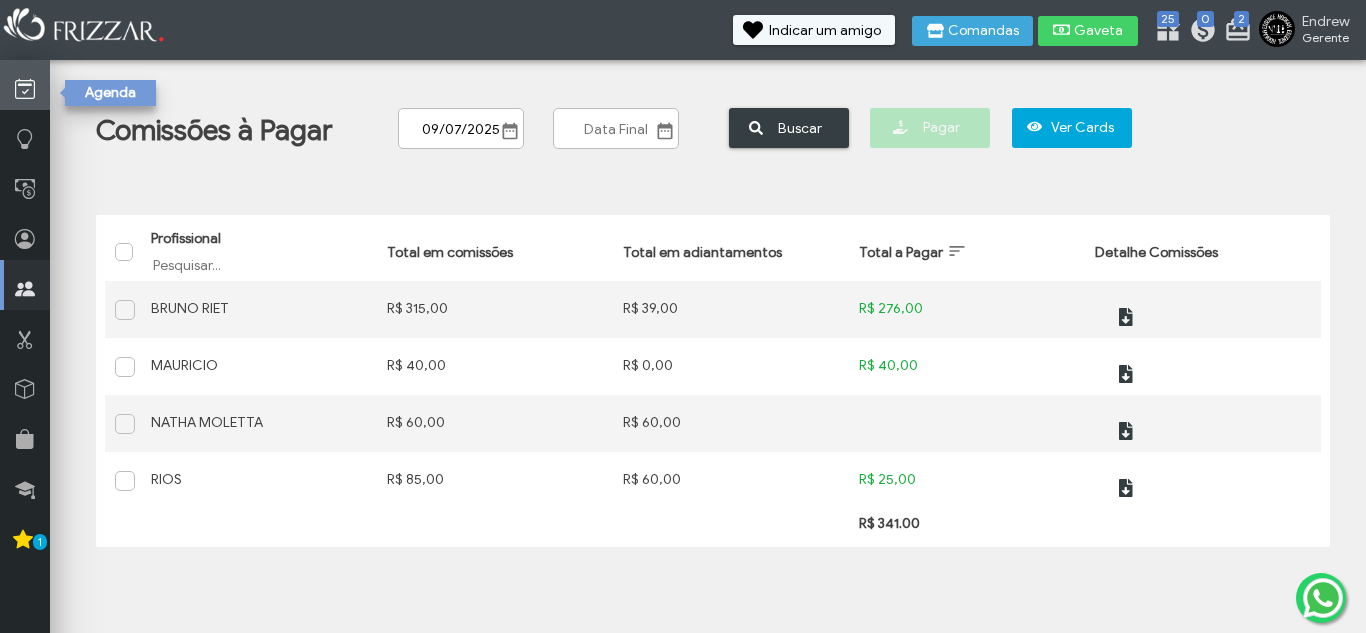 click at bounding box center (25, 89) 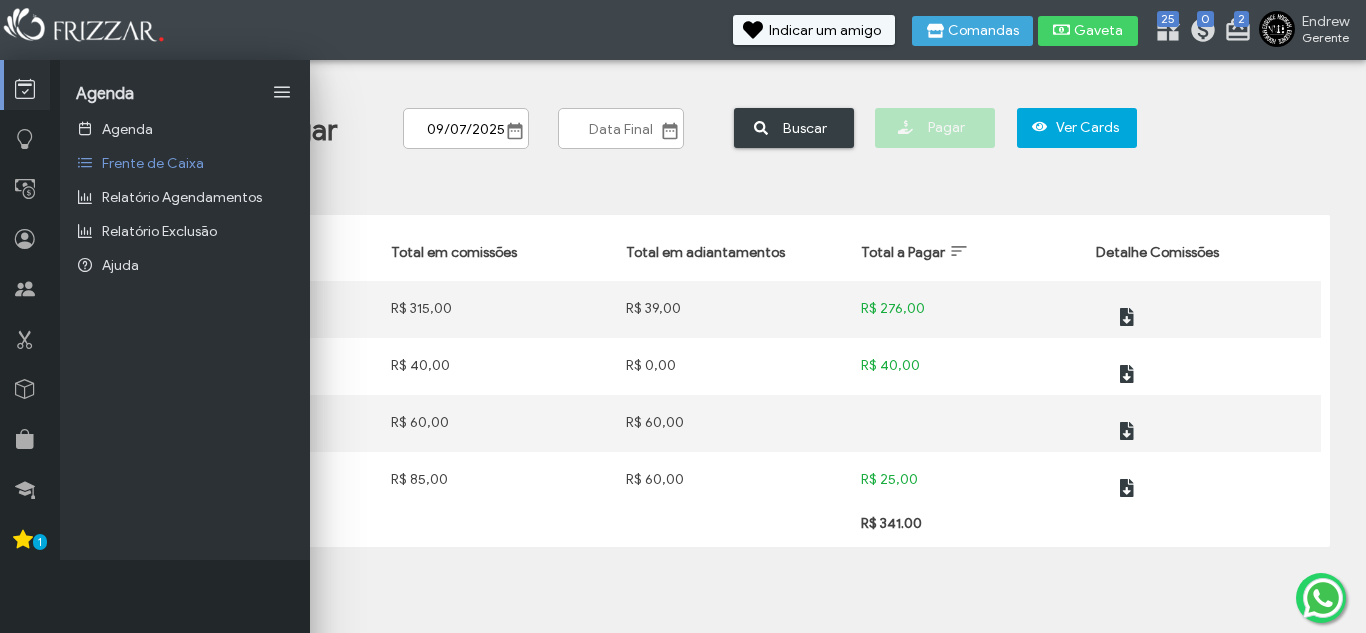 click on "Comissões à Pagar
09/07/2025 ui-button
ui-button
Buscar
Pagar
Ver Cards" at bounding box center [730, 137] 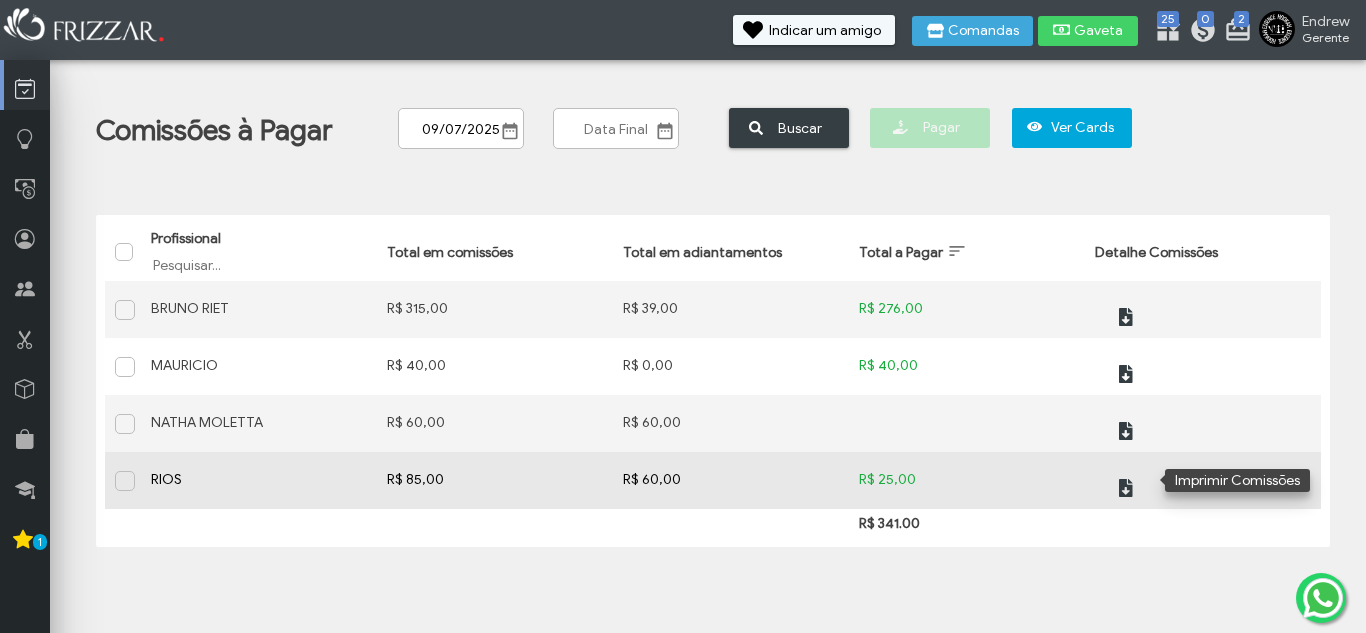 click on "ui-button" at bounding box center (1137, 480) 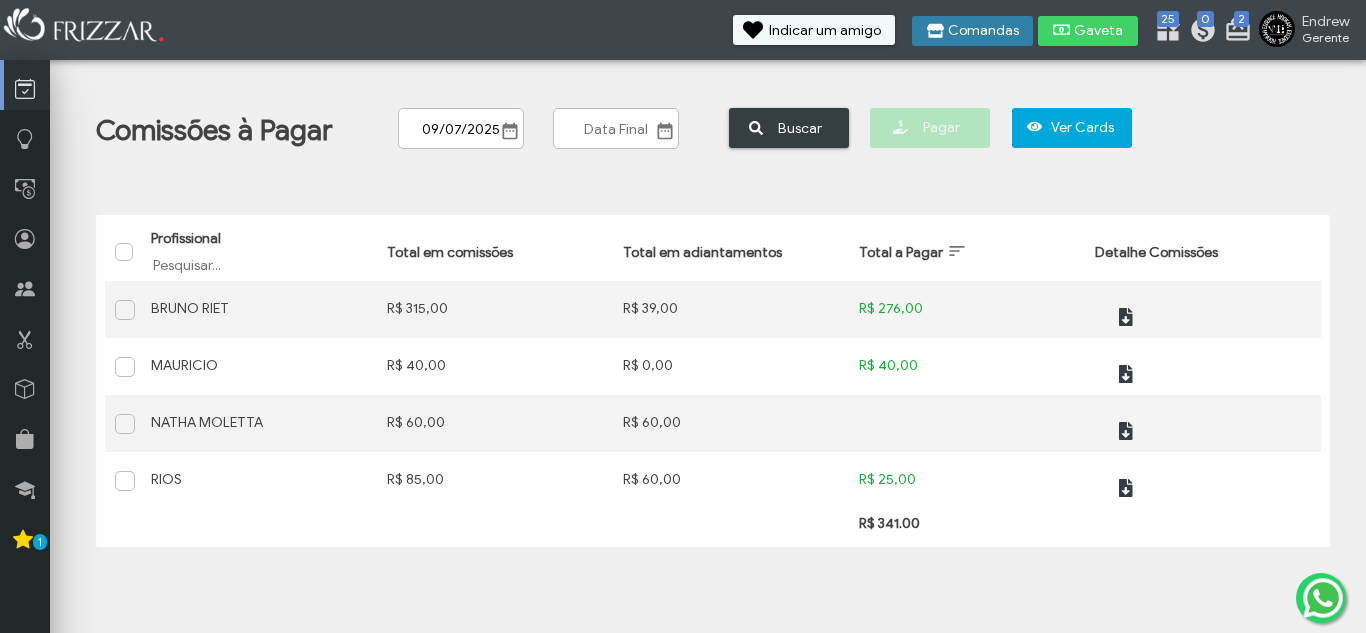 click on "Comandas" at bounding box center [983, 31] 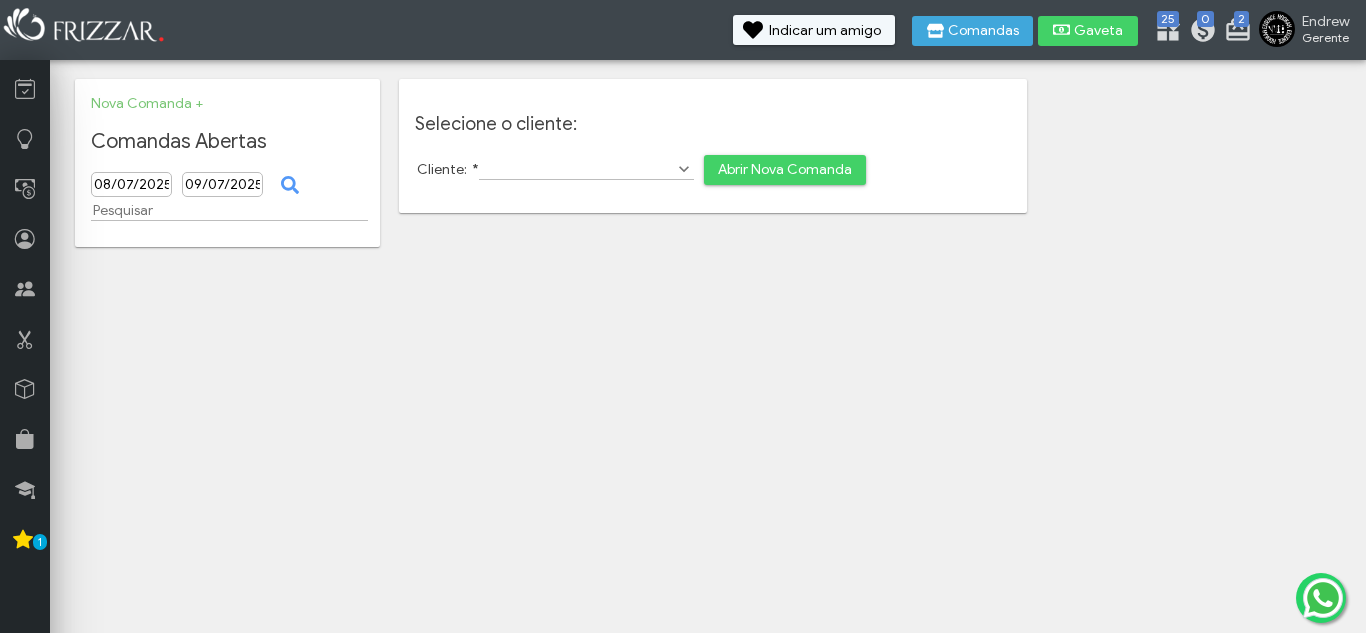 scroll, scrollTop: 0, scrollLeft: 0, axis: both 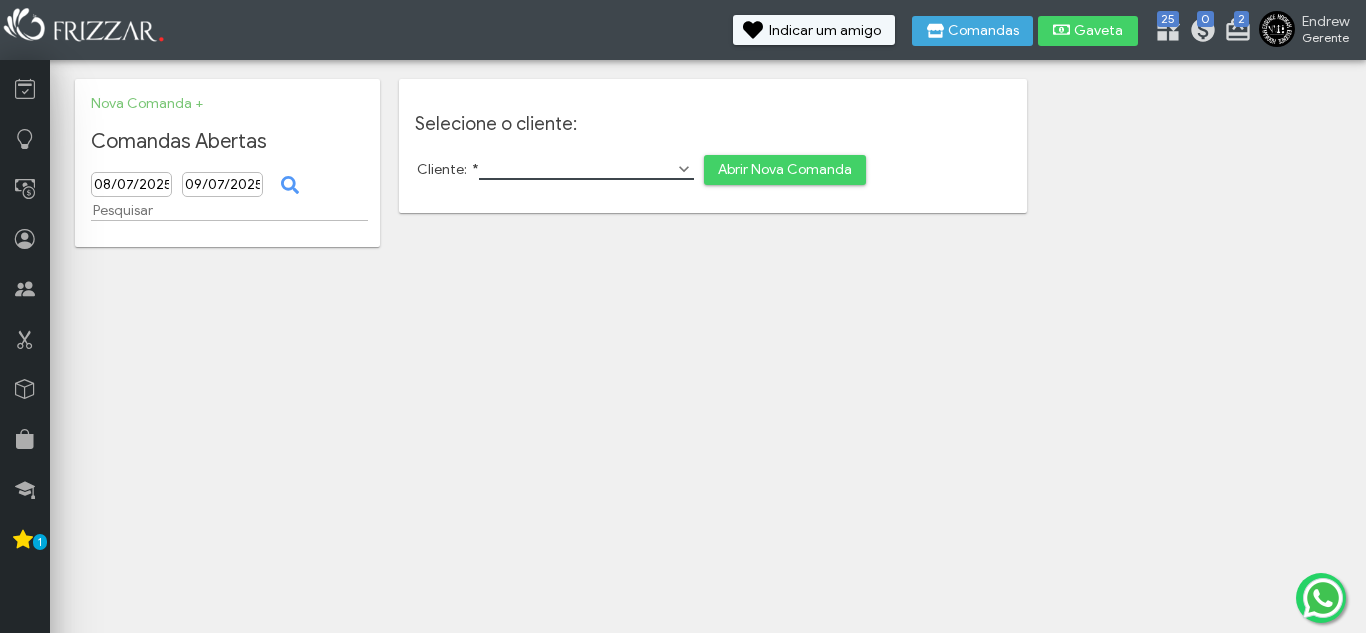 click on "Cliente: *" at bounding box center (586, 169) 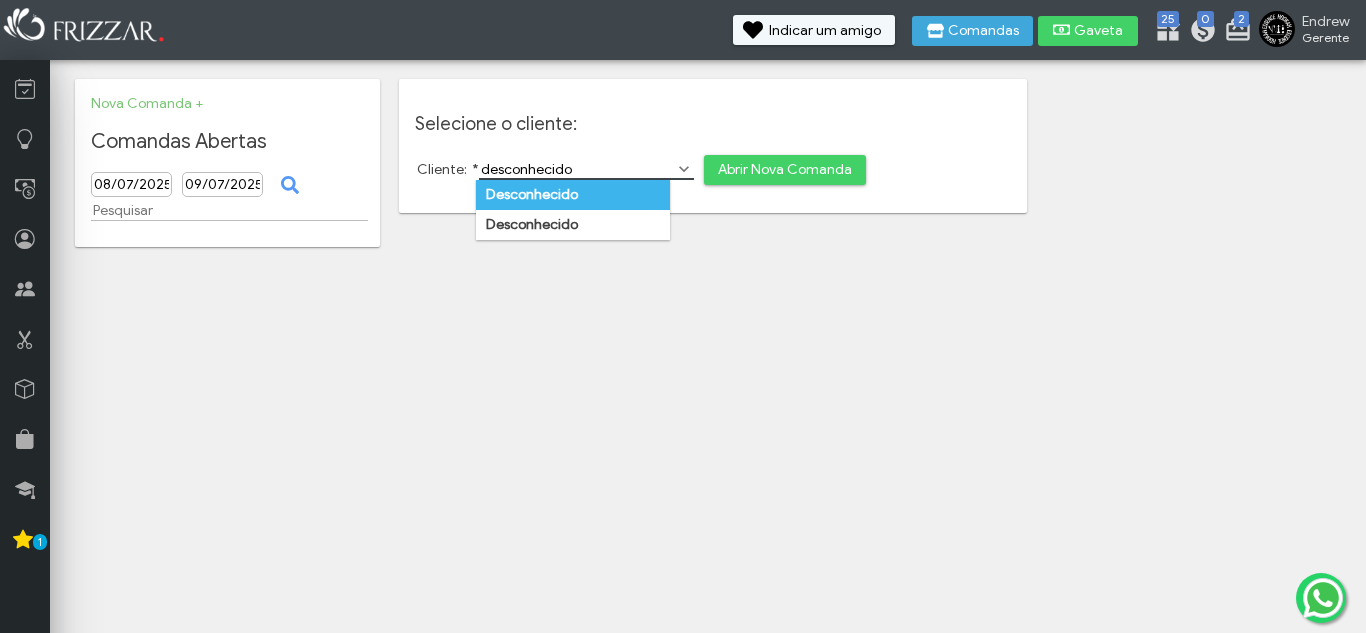 type on "desconhecido" 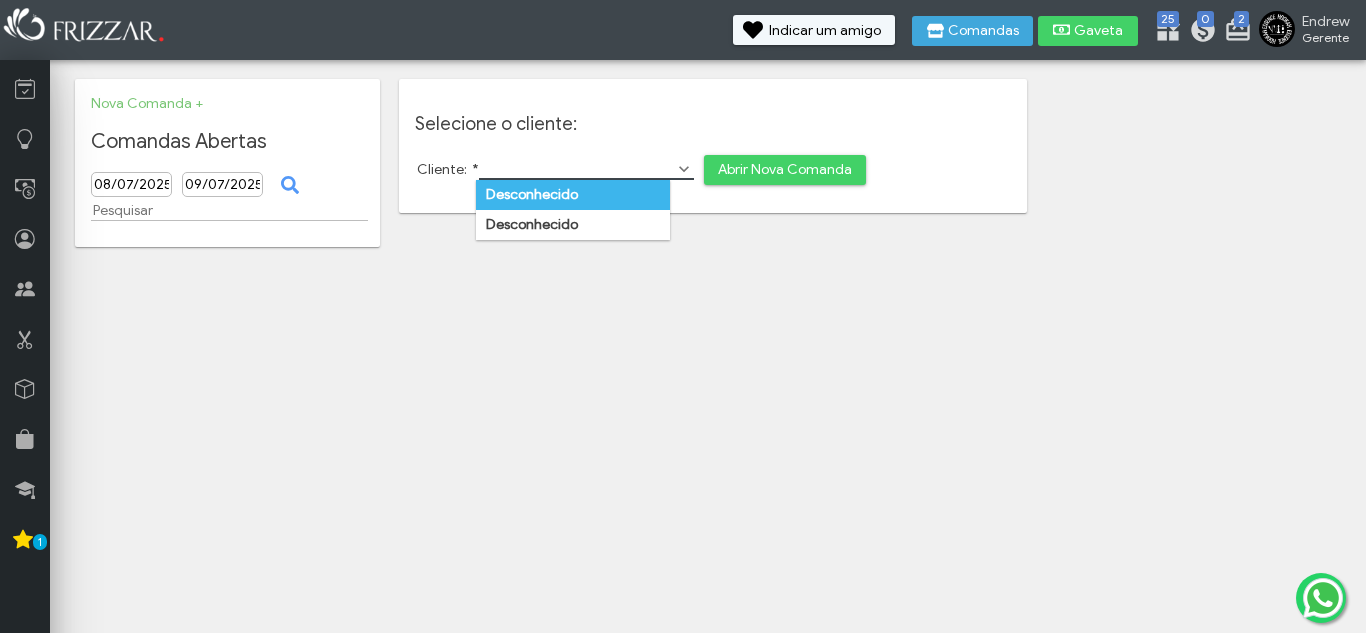 click on "Desconhecido" at bounding box center (532, 194) 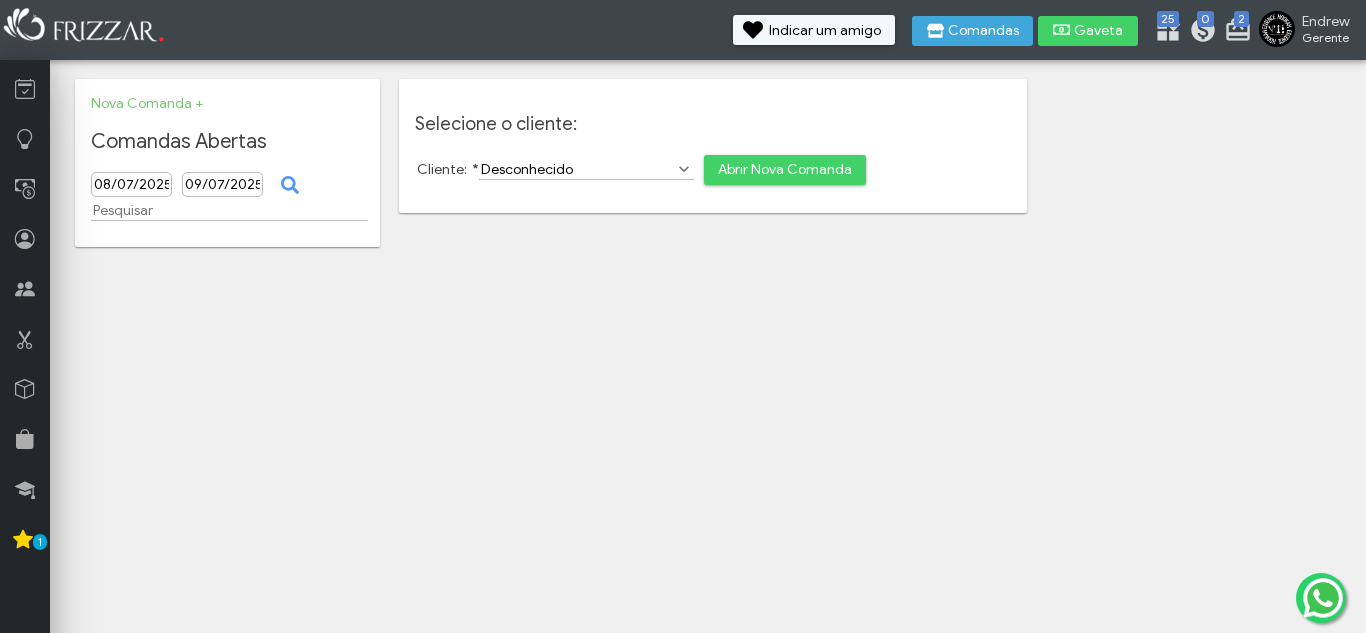click on "Abrir Nova Comanda" at bounding box center [785, 170] 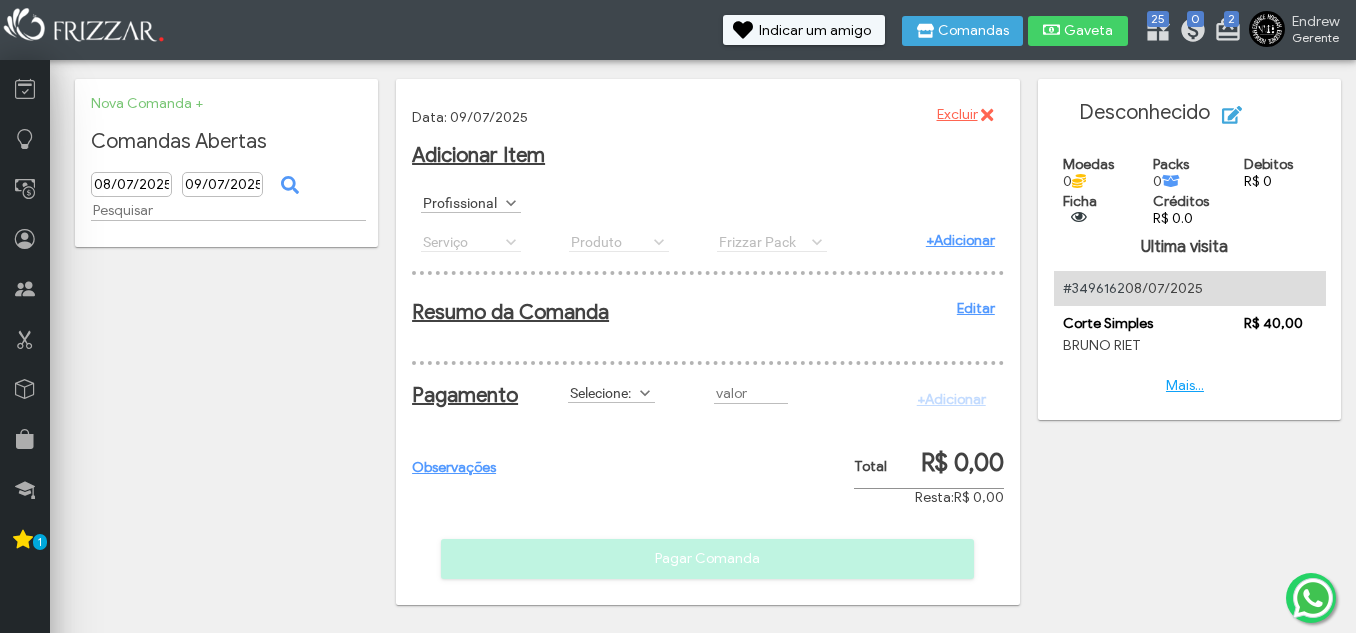 scroll, scrollTop: 0, scrollLeft: 0, axis: both 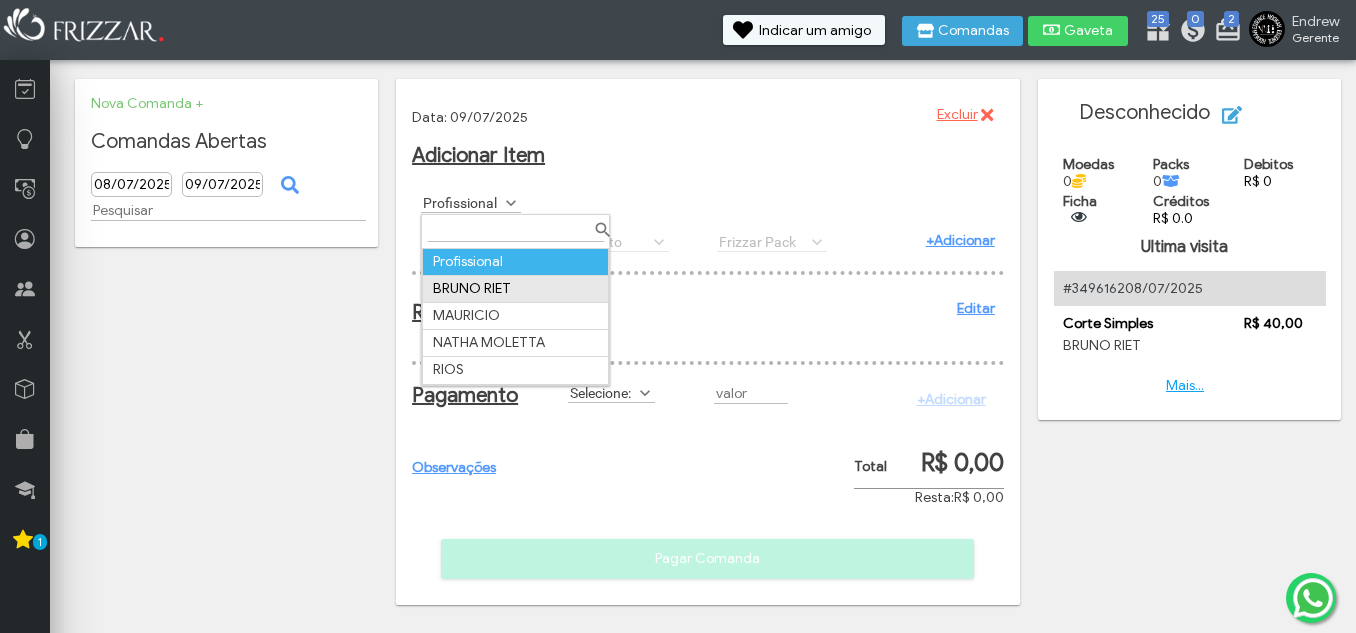 click on "BRUNO RIET" at bounding box center [516, 288] 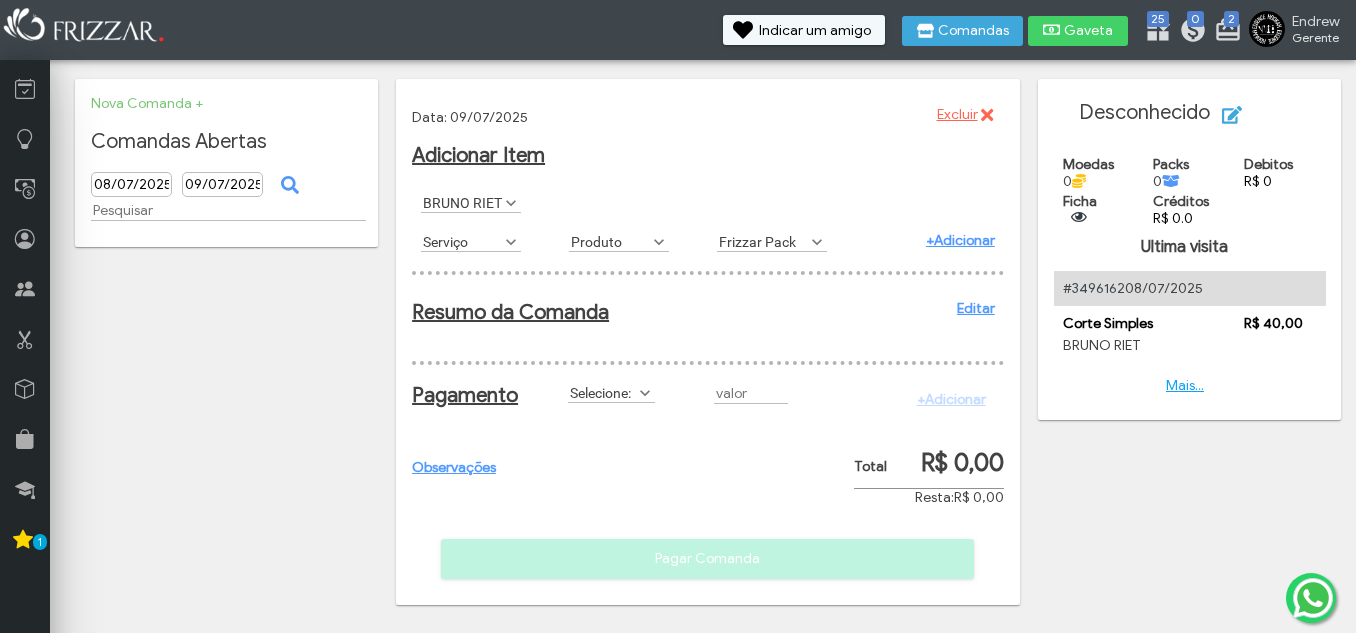 scroll, scrollTop: 11, scrollLeft: 89, axis: both 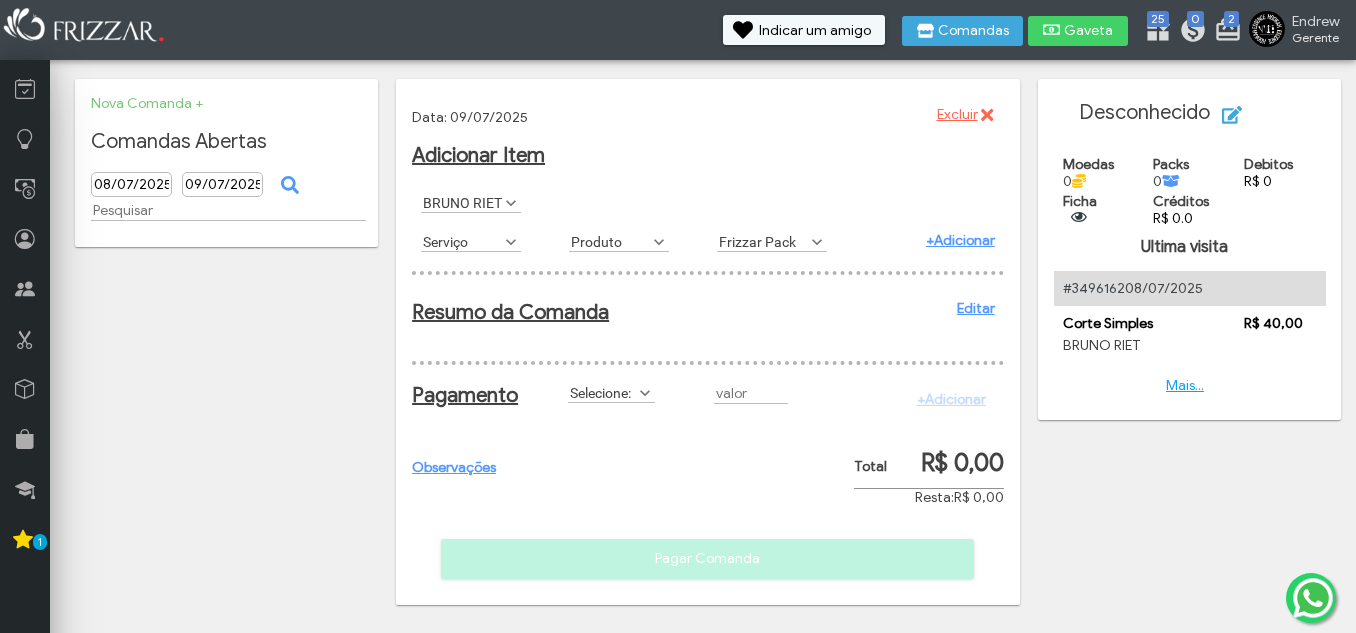 click on "Serviço" at bounding box center [462, 241] 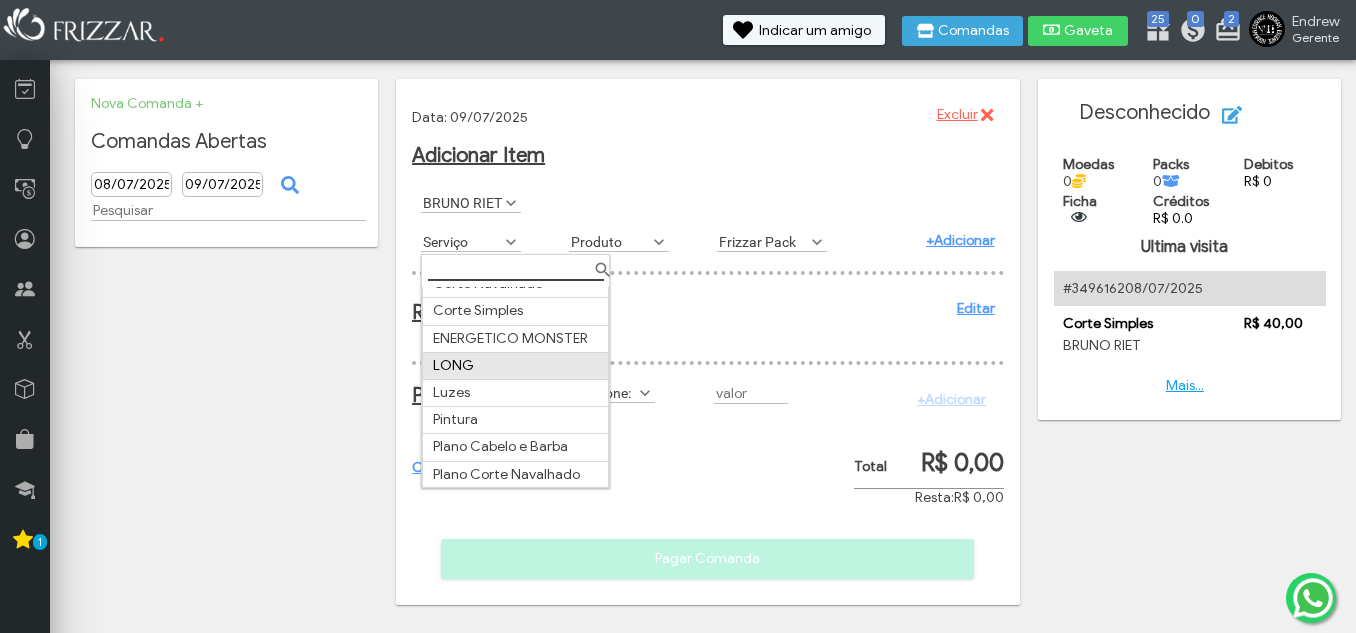 scroll, scrollTop: 200, scrollLeft: 0, axis: vertical 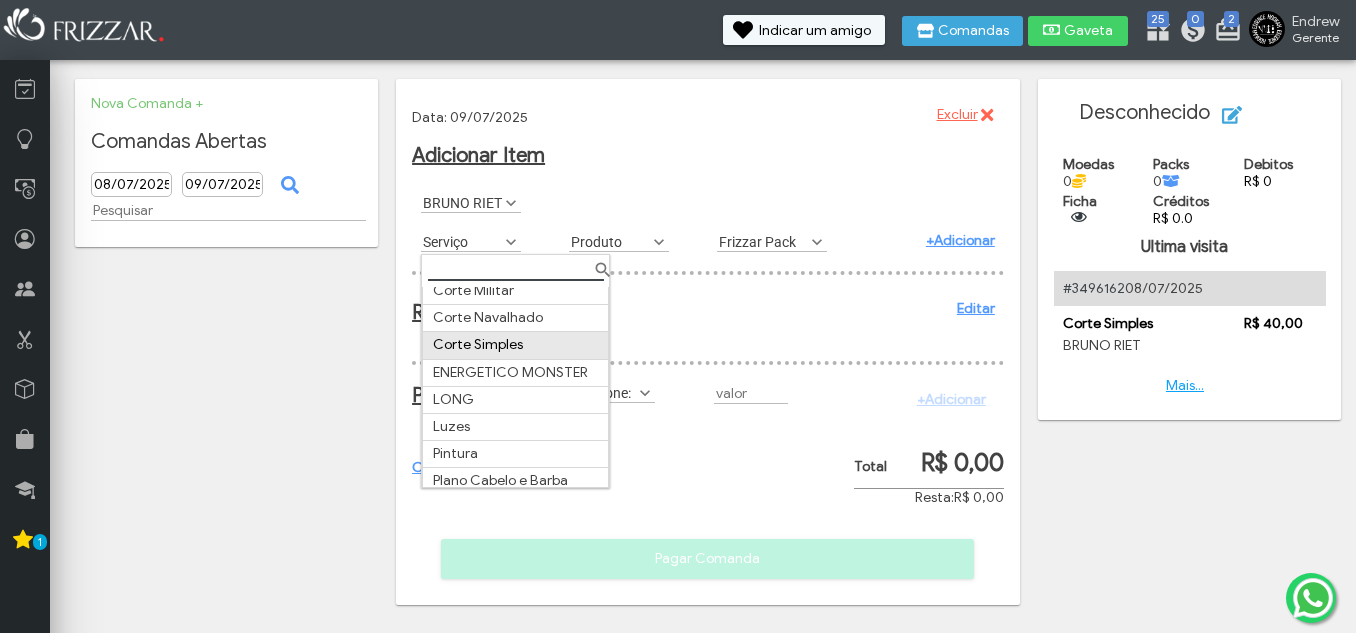 click on "Corte Simples" at bounding box center (516, 345) 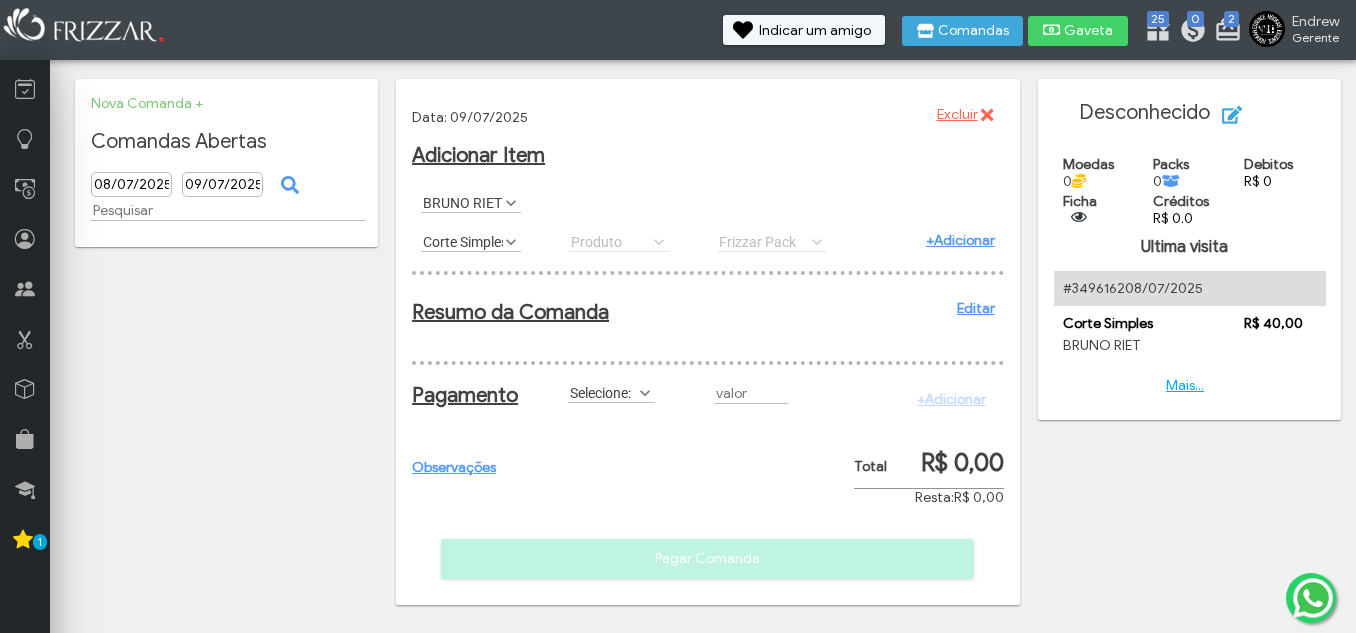 click on "+Adicionar" at bounding box center [960, 240] 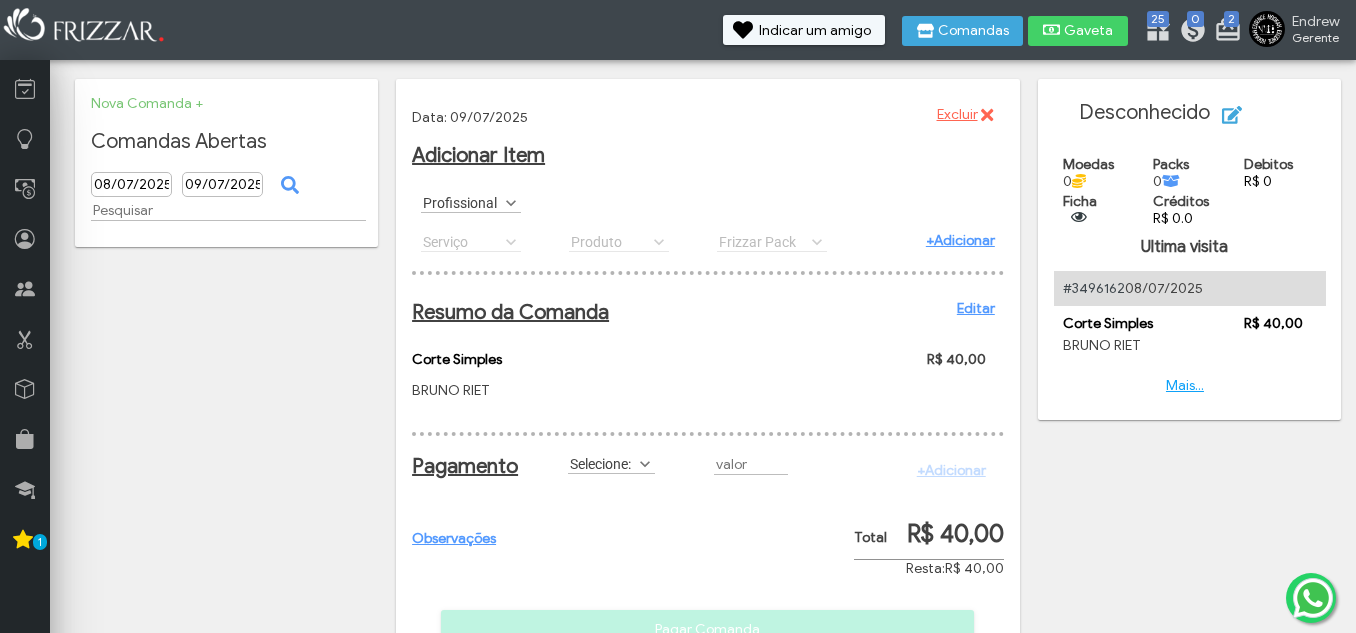 drag, startPoint x: 613, startPoint y: 480, endPoint x: 623, endPoint y: 479, distance: 10.049875 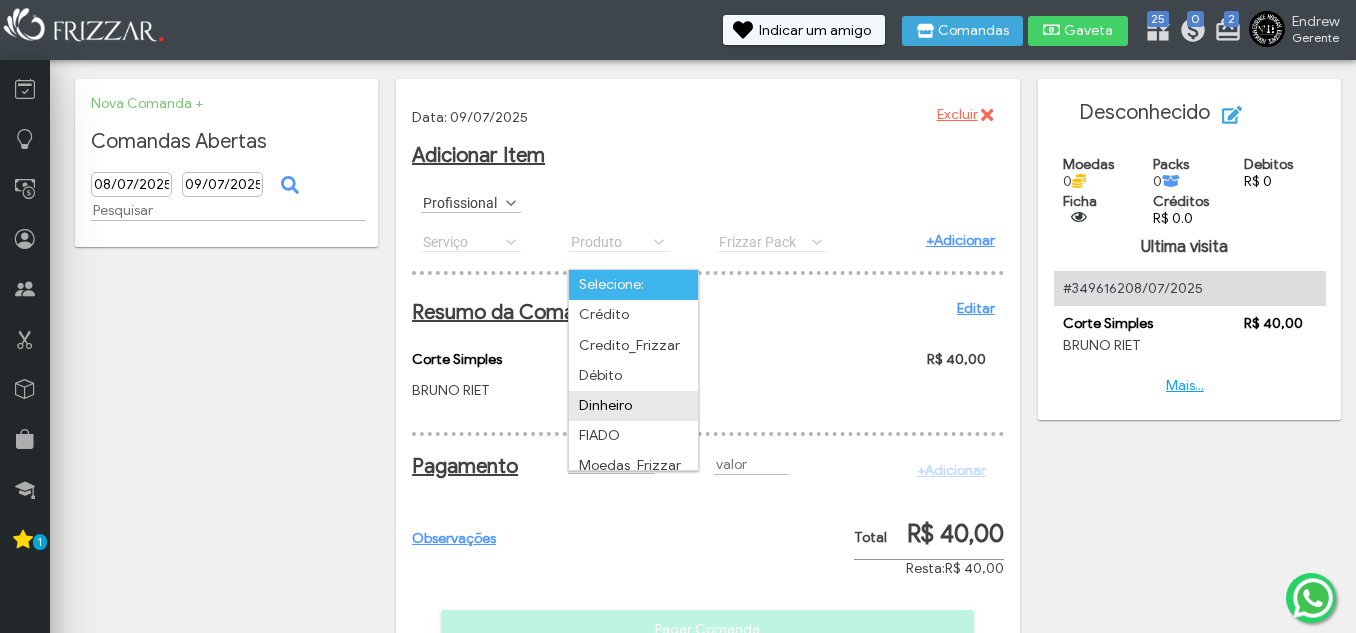 click on "Dinheiro" at bounding box center [633, 406] 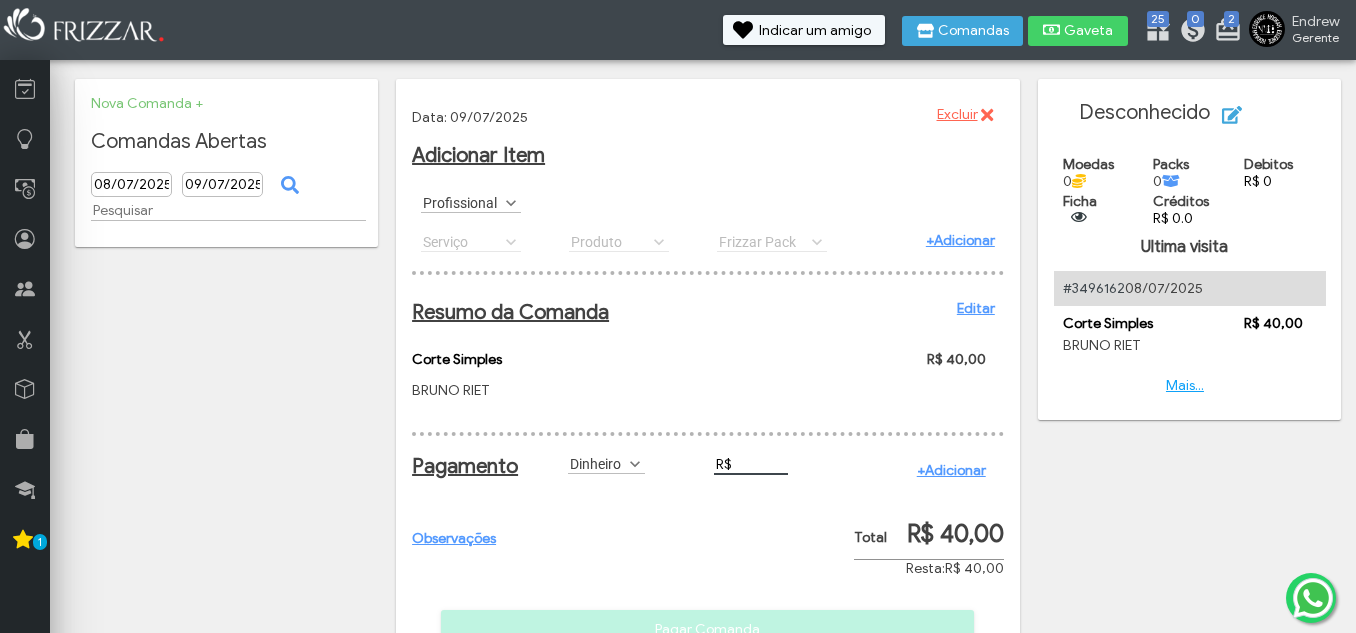 click on "R$" at bounding box center [751, 464] 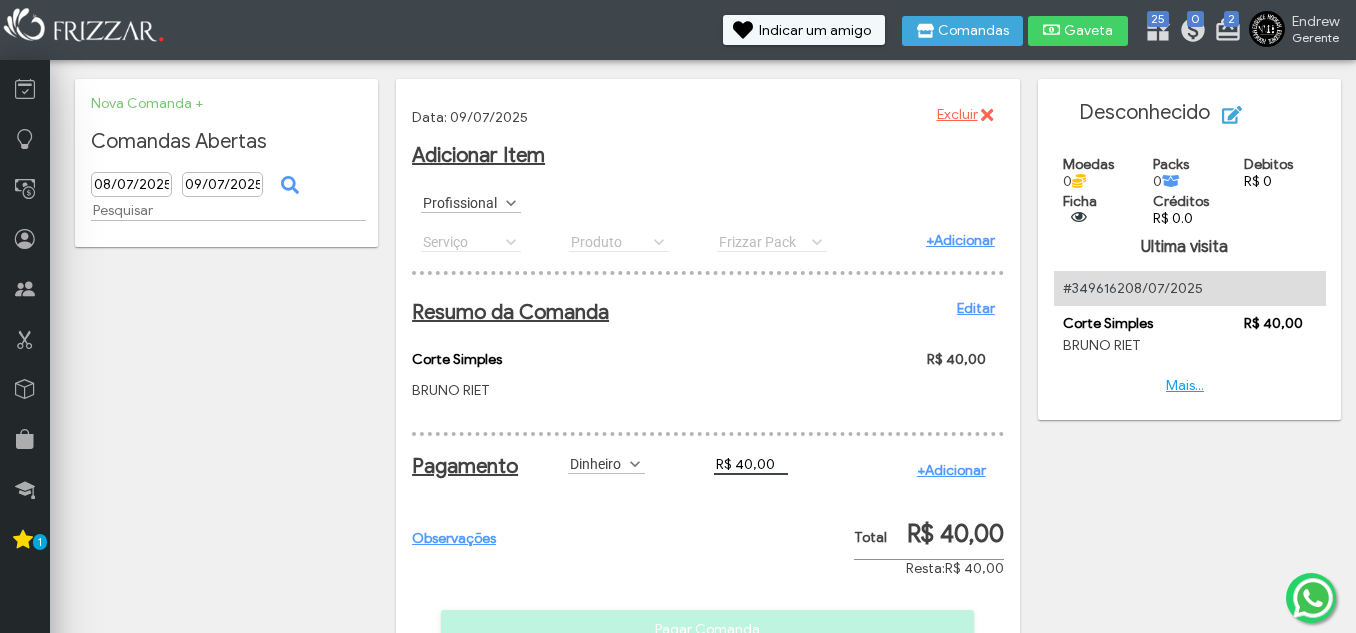 click on "+Adicionar" at bounding box center (951, 470) 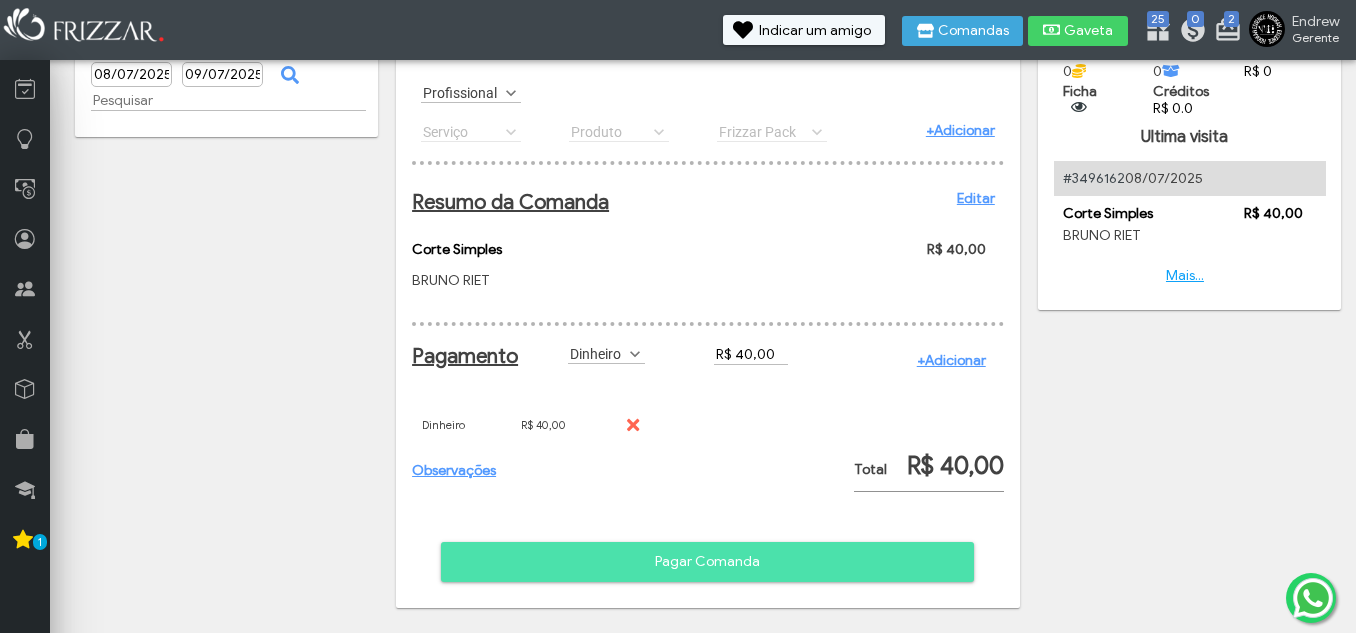 scroll, scrollTop: 127, scrollLeft: 0, axis: vertical 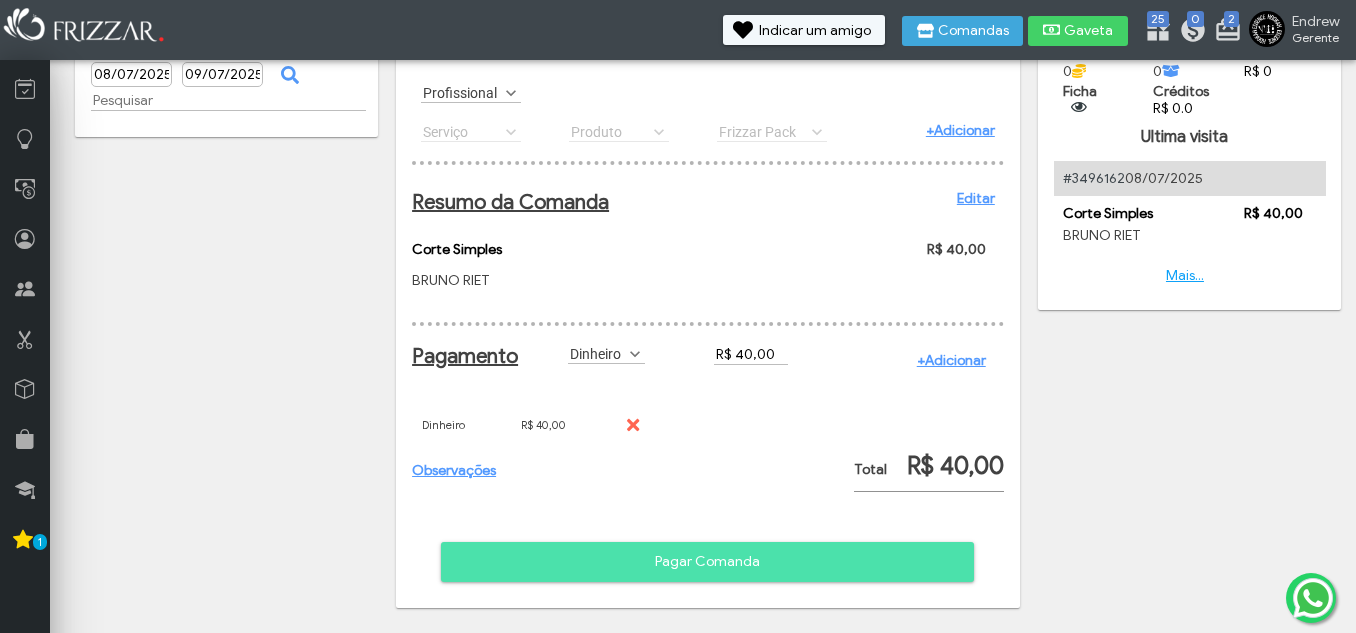 click on "Observações Pagar Comanda" at bounding box center (708, 366) 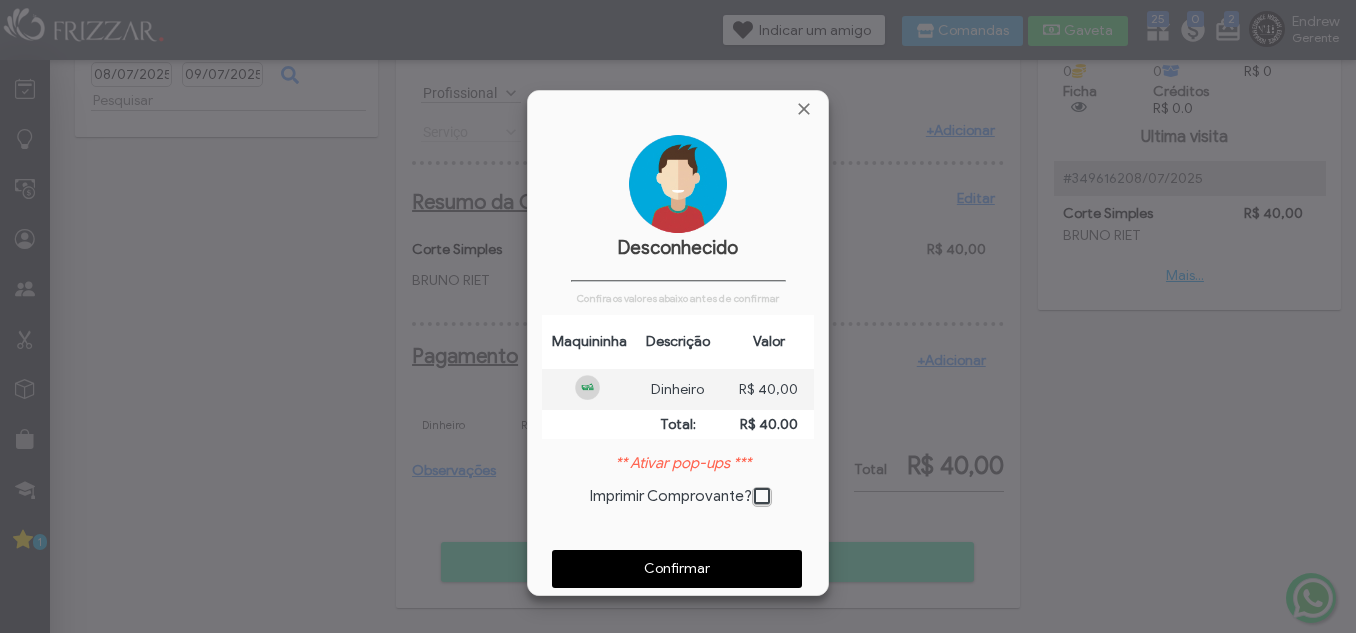 scroll, scrollTop: 10, scrollLeft: 11, axis: both 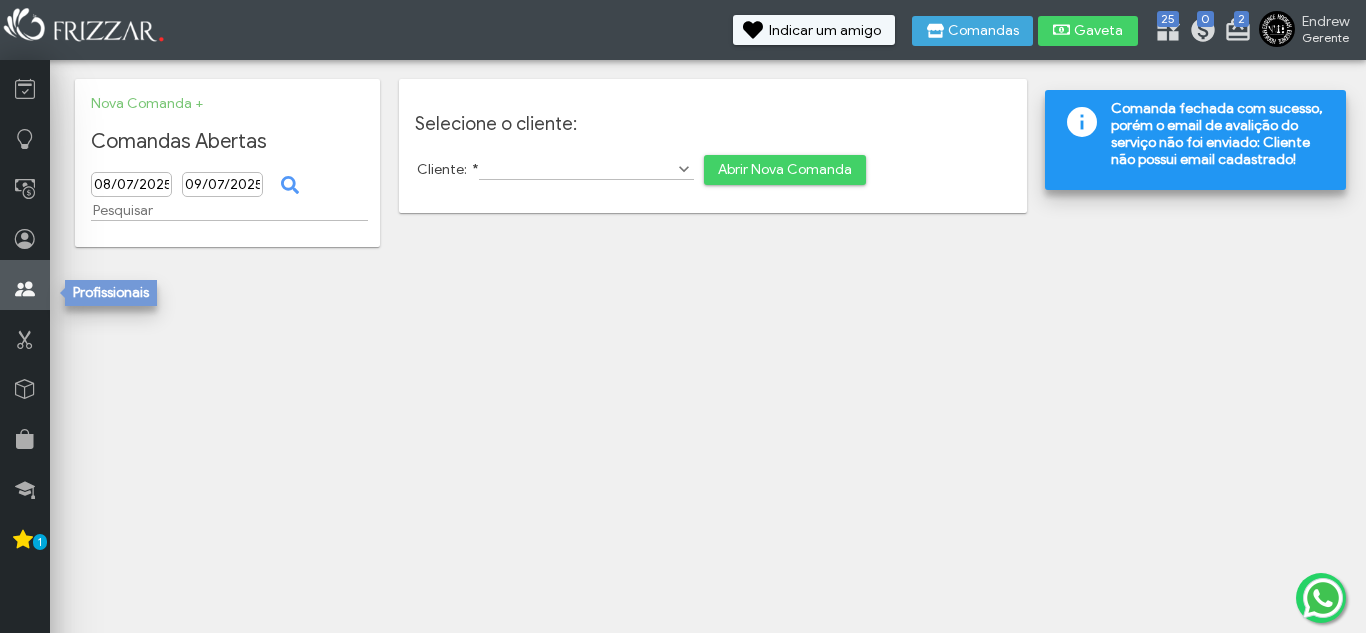 click at bounding box center [25, 289] 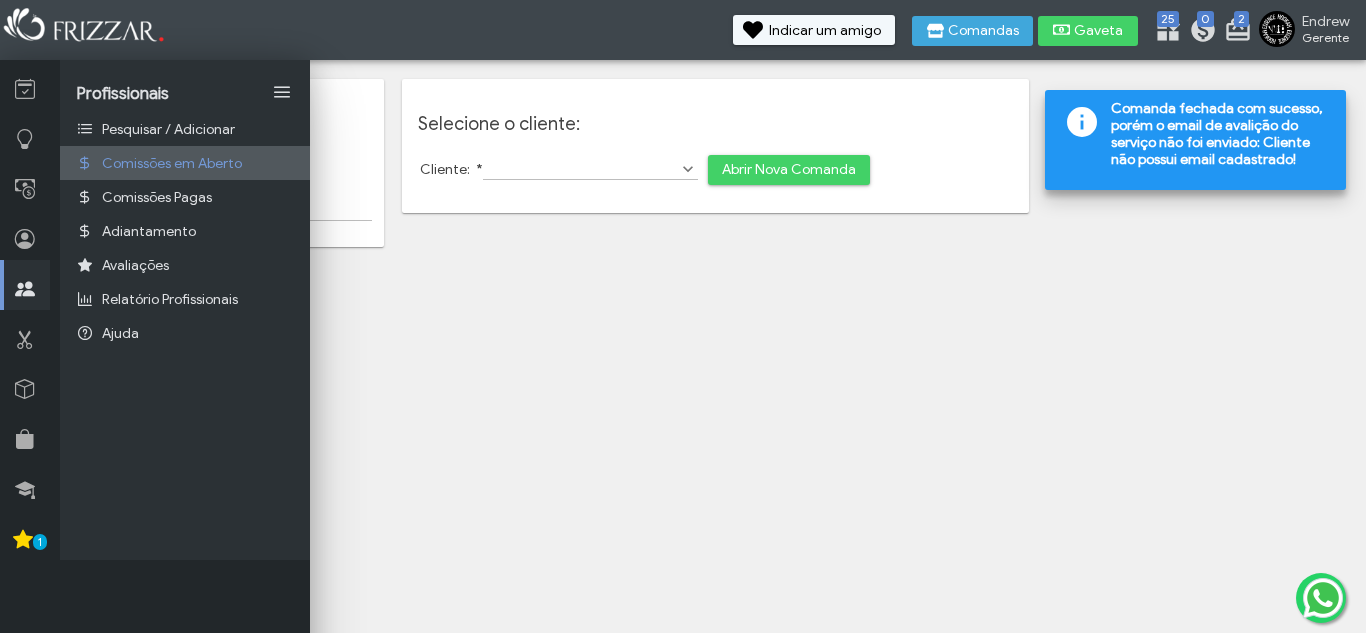 click on "Comissões em Aberto" at bounding box center (172, 163) 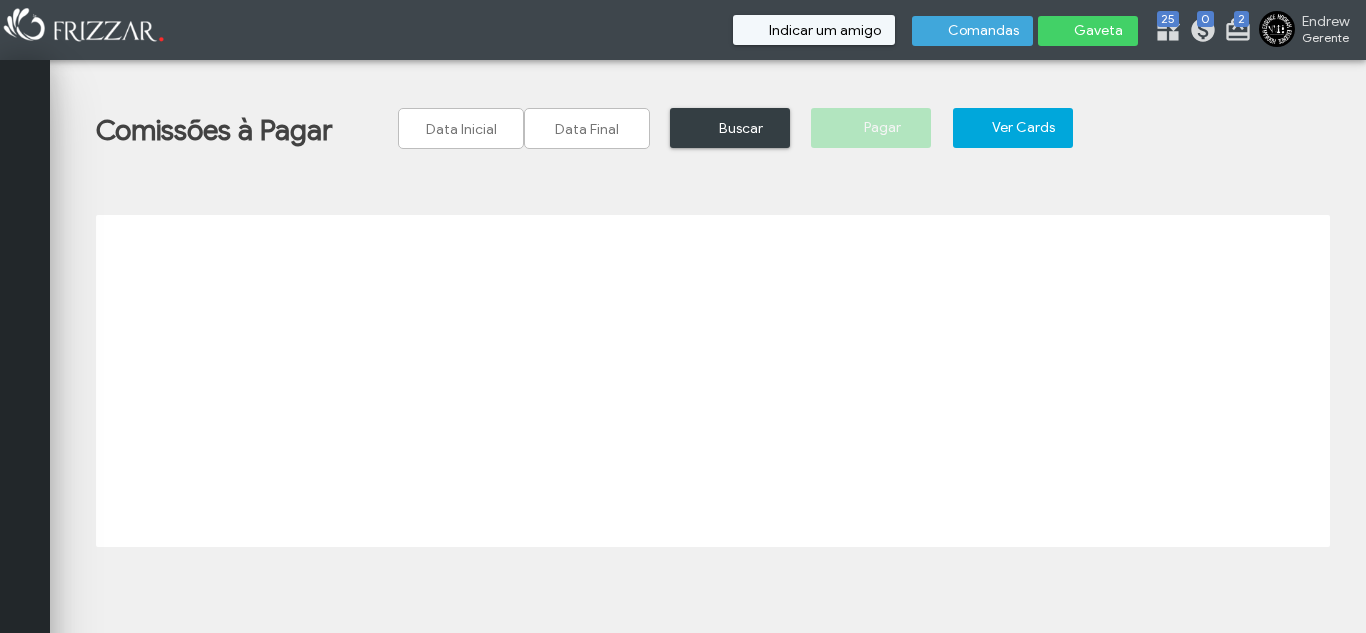 scroll, scrollTop: 0, scrollLeft: 0, axis: both 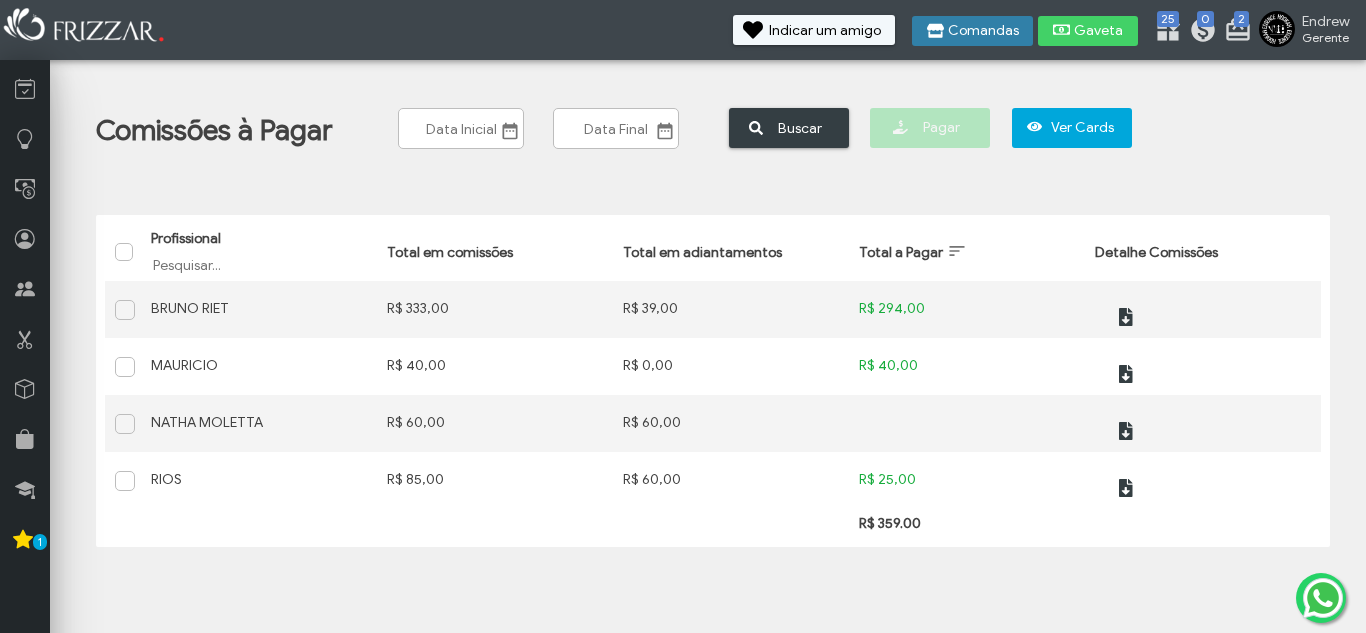 click on "Comandas" at bounding box center (983, 31) 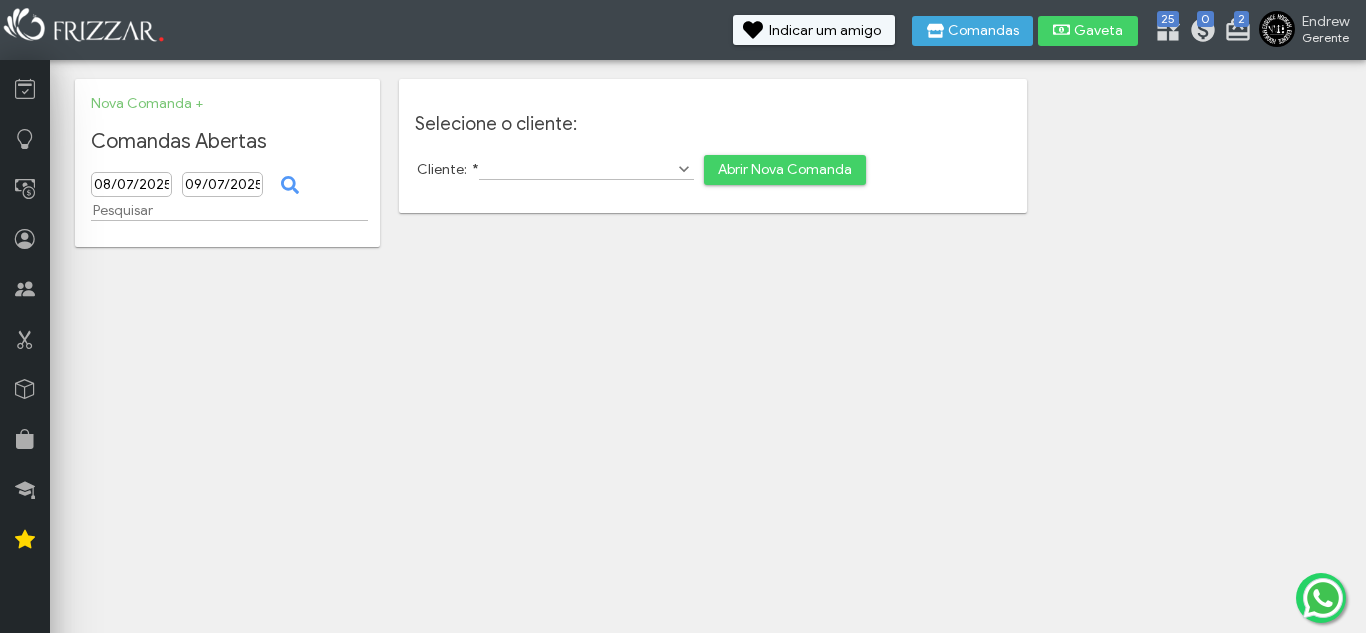 scroll, scrollTop: 0, scrollLeft: 0, axis: both 